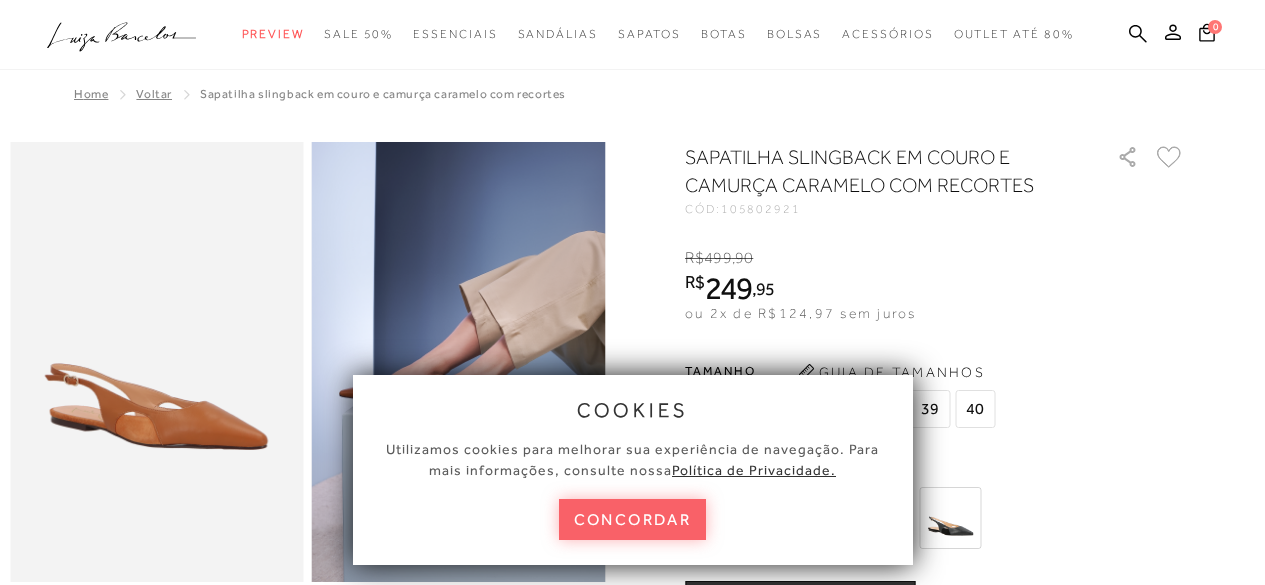 scroll, scrollTop: 0, scrollLeft: 0, axis: both 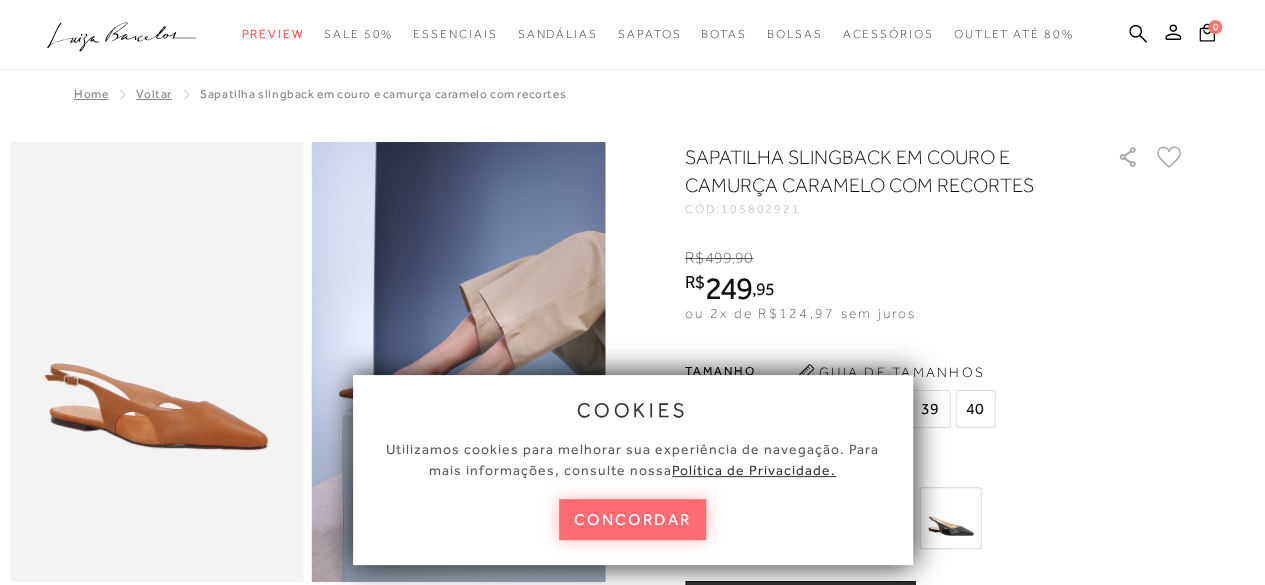 click on "concordar" at bounding box center (633, 519) 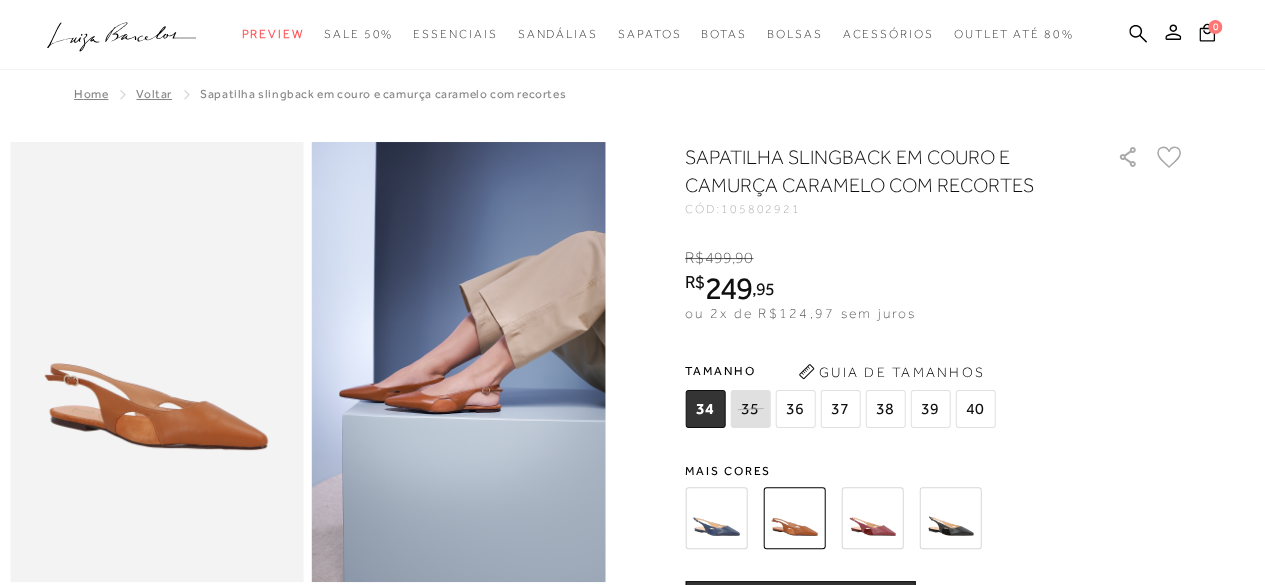 scroll, scrollTop: 512, scrollLeft: 0, axis: vertical 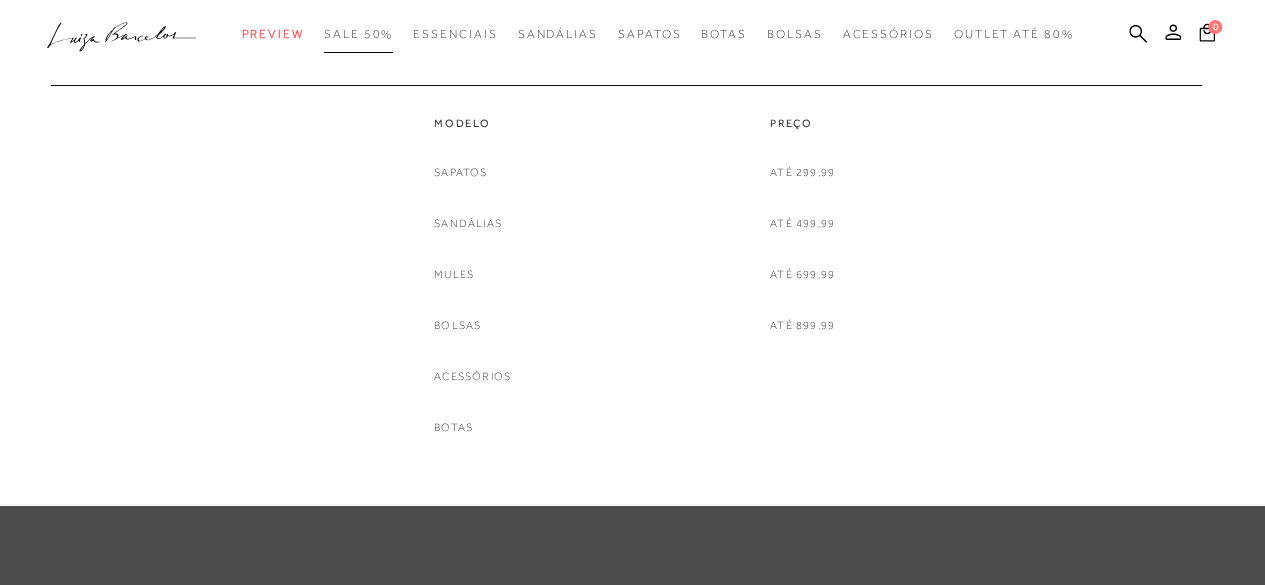click on "SALE 50%" at bounding box center (358, 34) 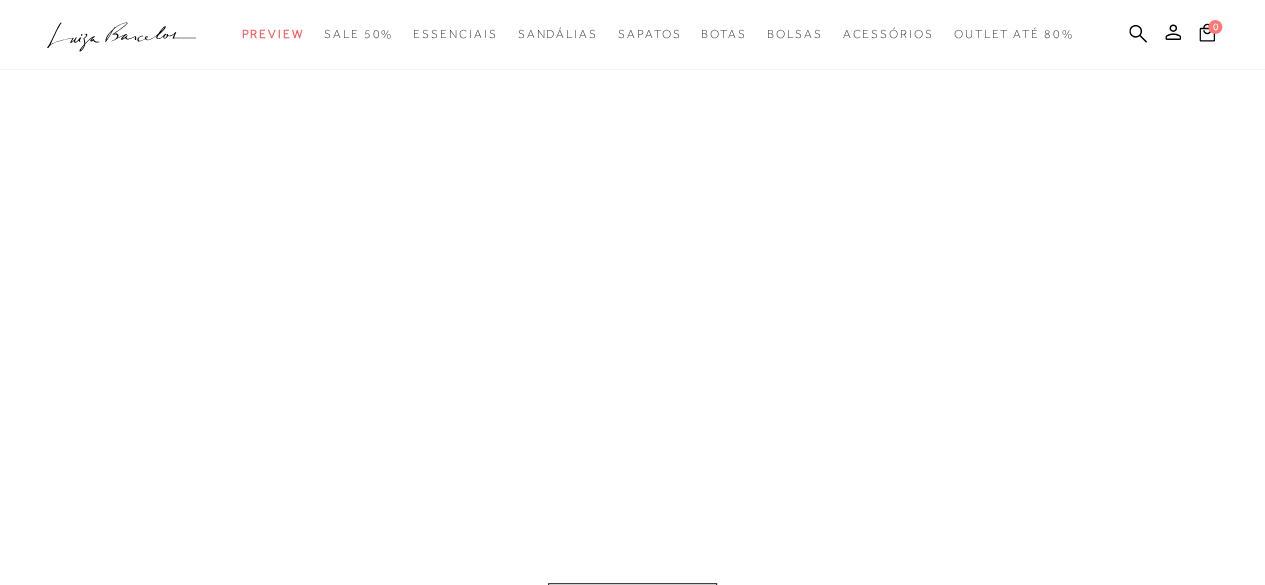 scroll, scrollTop: 0, scrollLeft: 0, axis: both 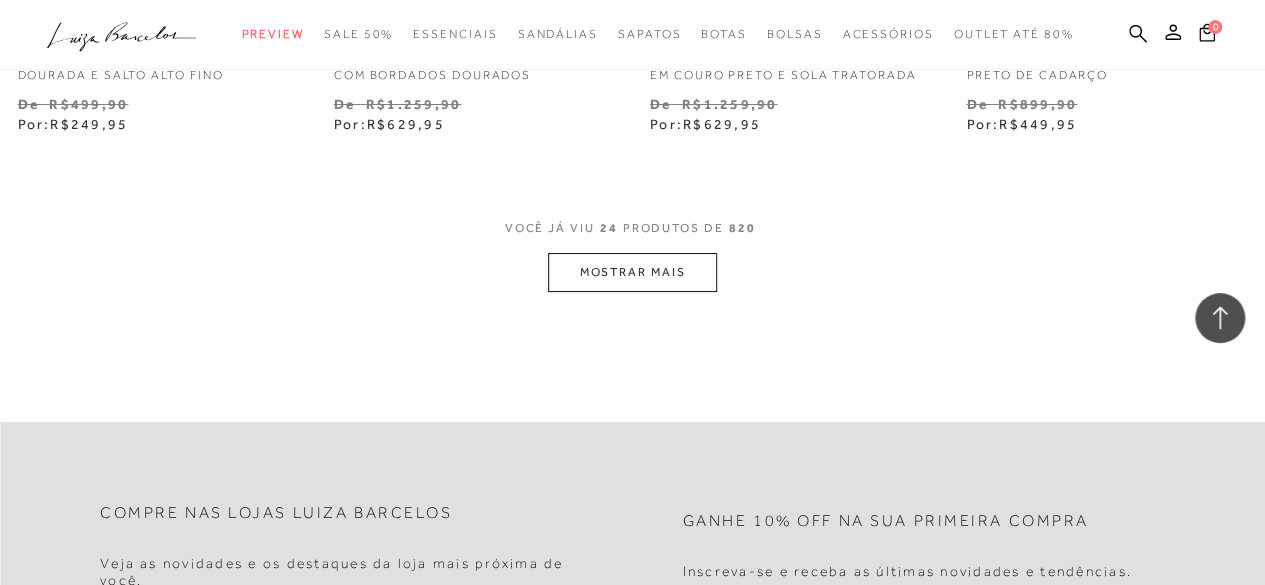click on "MOSTRAR MAIS" at bounding box center (632, 272) 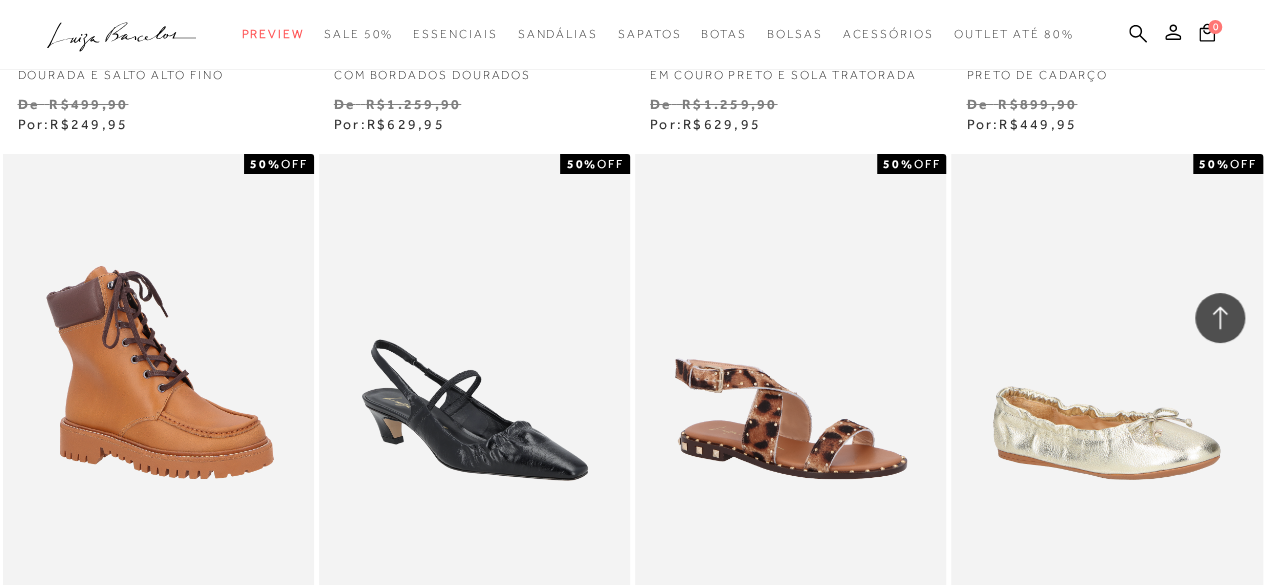 scroll, scrollTop: 4256, scrollLeft: 0, axis: vertical 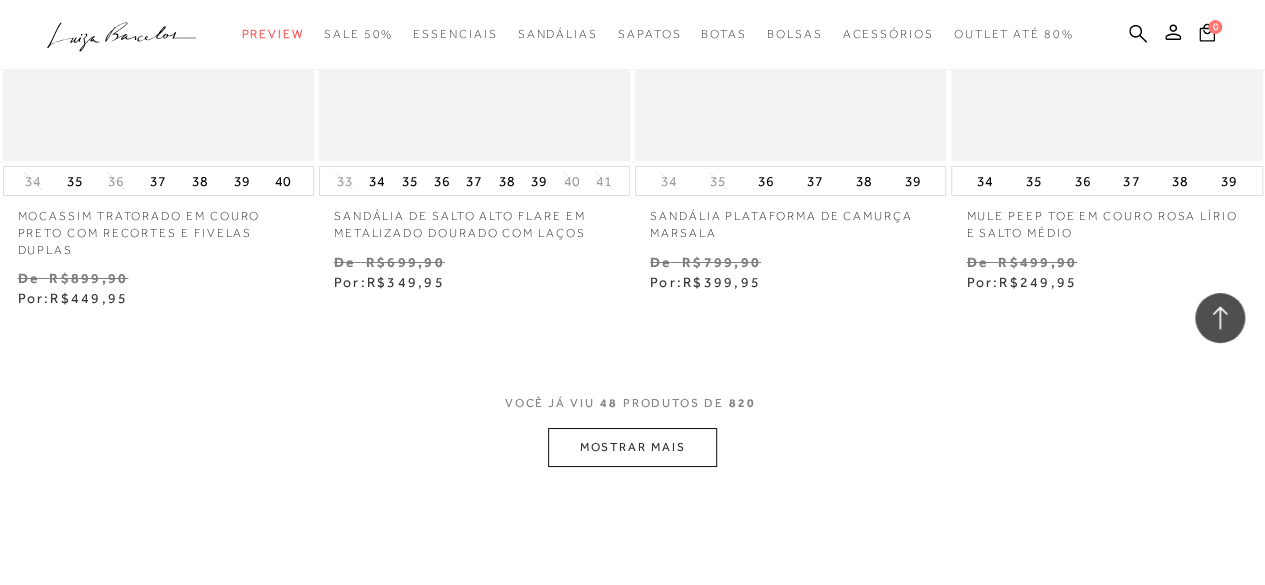 click on "MOSTRAR MAIS" at bounding box center (632, 447) 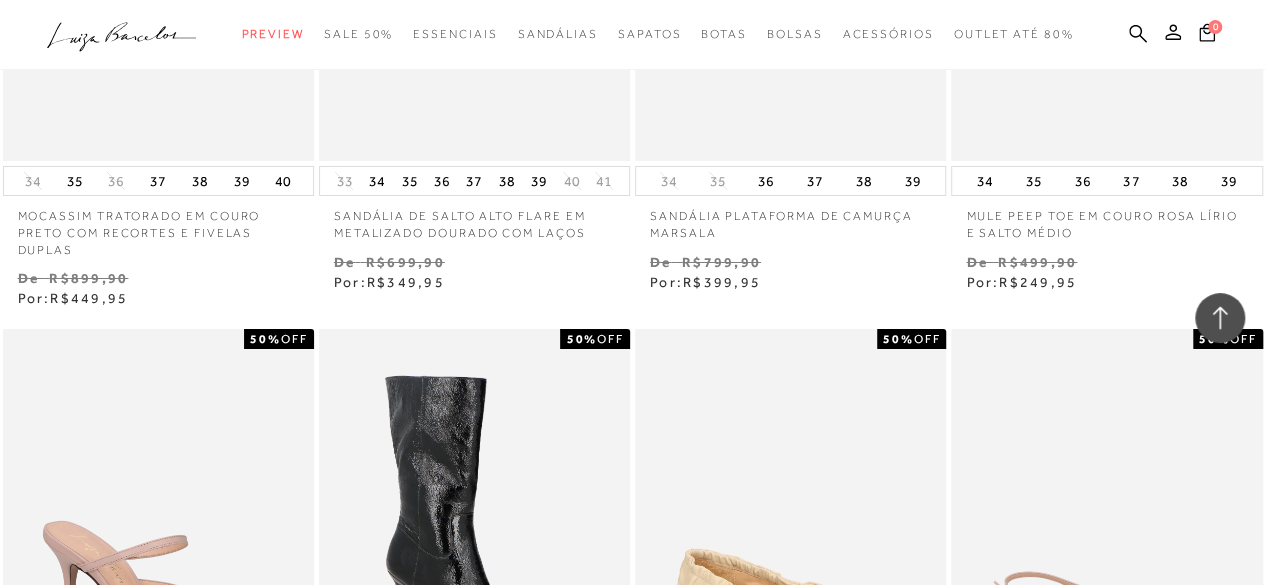 scroll, scrollTop: 7840, scrollLeft: 0, axis: vertical 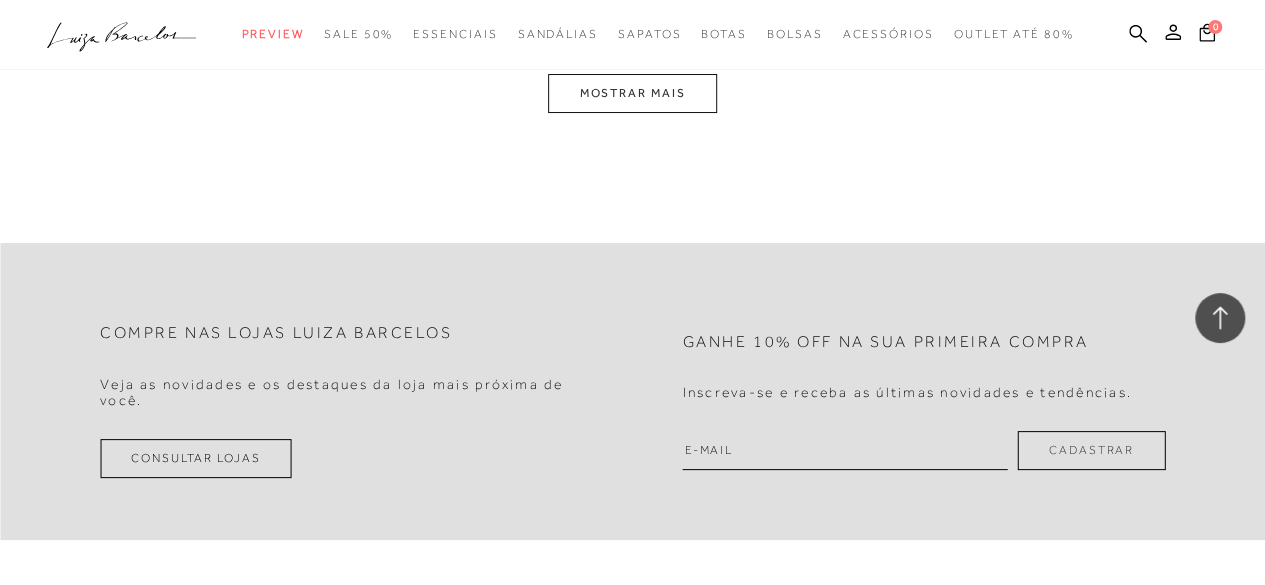 click on "MOSTRAR MAIS" at bounding box center [632, 93] 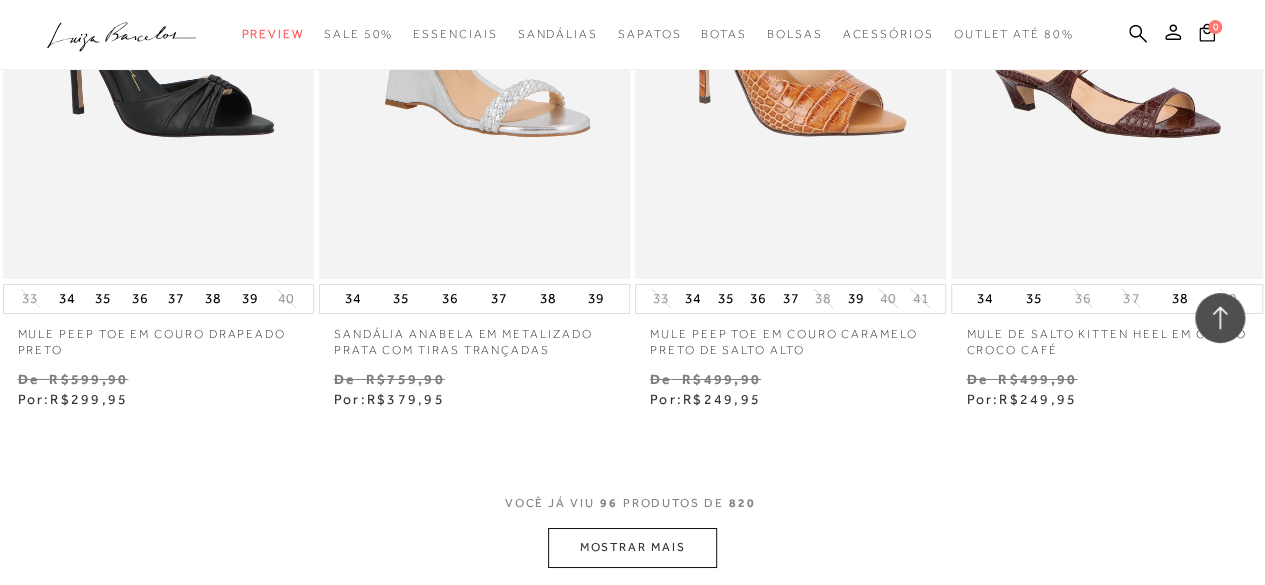 scroll, scrollTop: 15182, scrollLeft: 0, axis: vertical 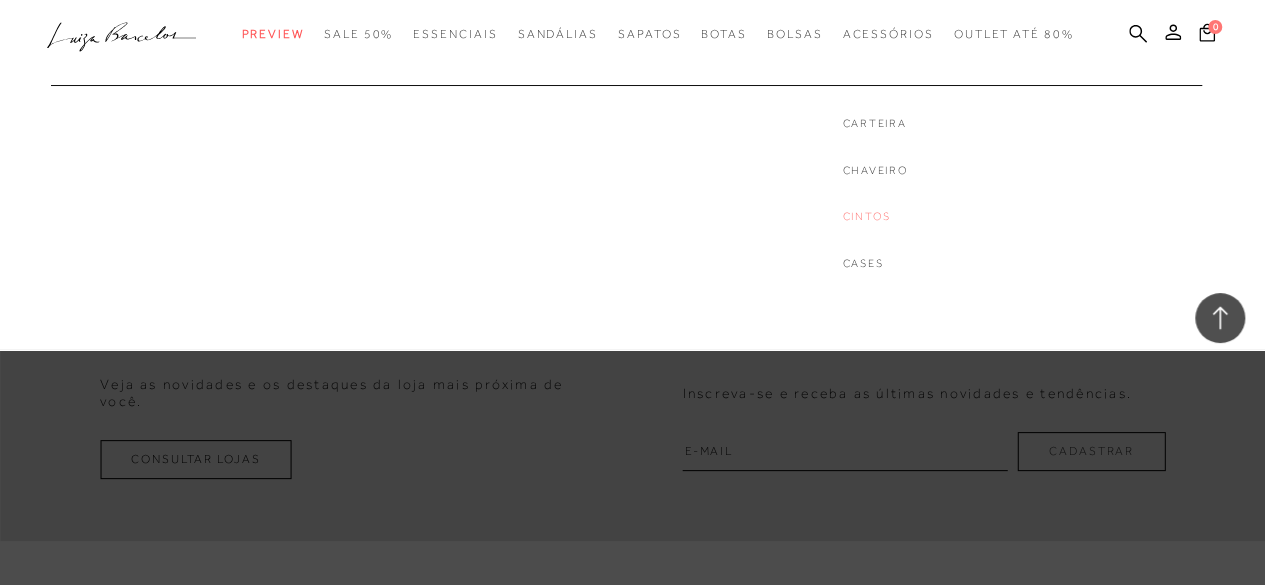 click on "Cintos" at bounding box center (875, 216) 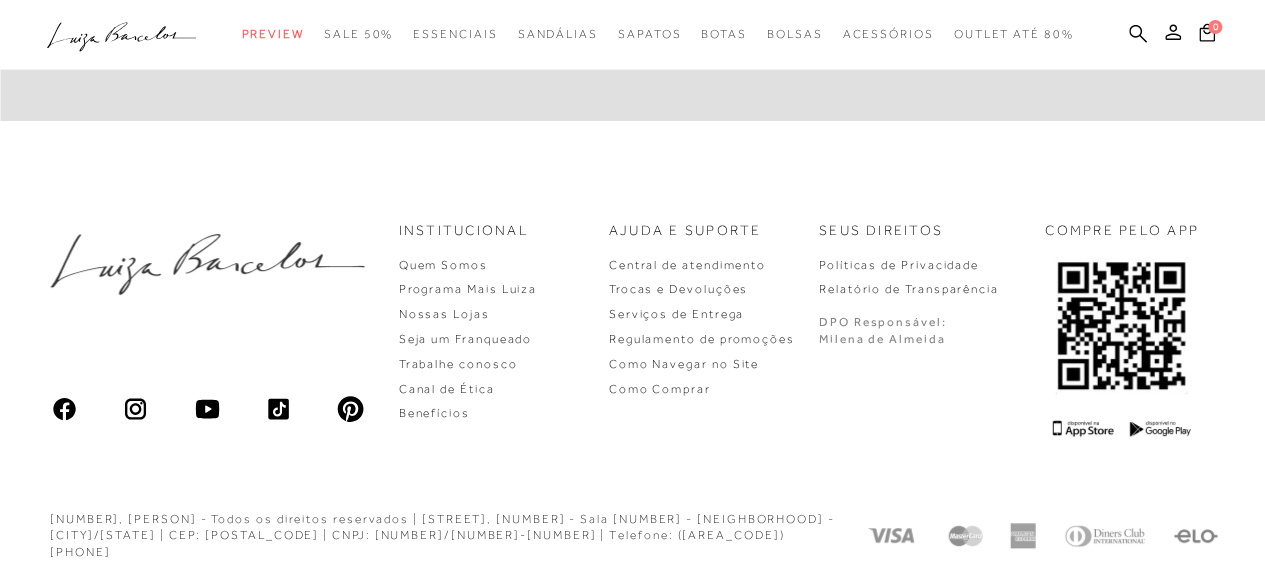 scroll, scrollTop: 0, scrollLeft: 0, axis: both 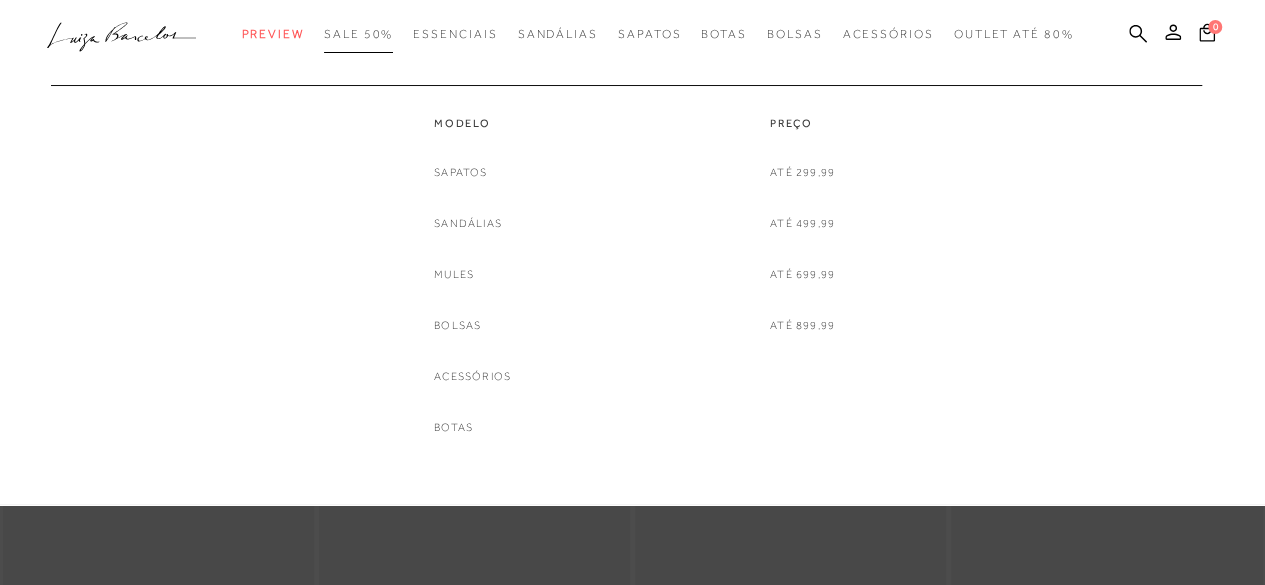click on "SALE 50%" at bounding box center (358, 34) 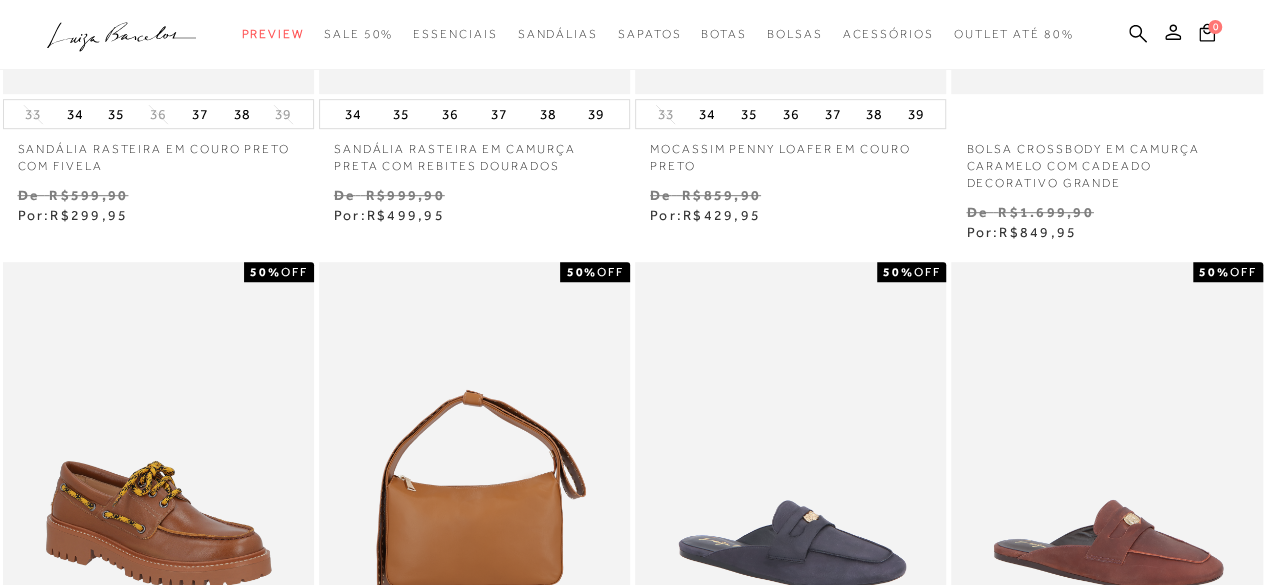 scroll, scrollTop: 1024, scrollLeft: 0, axis: vertical 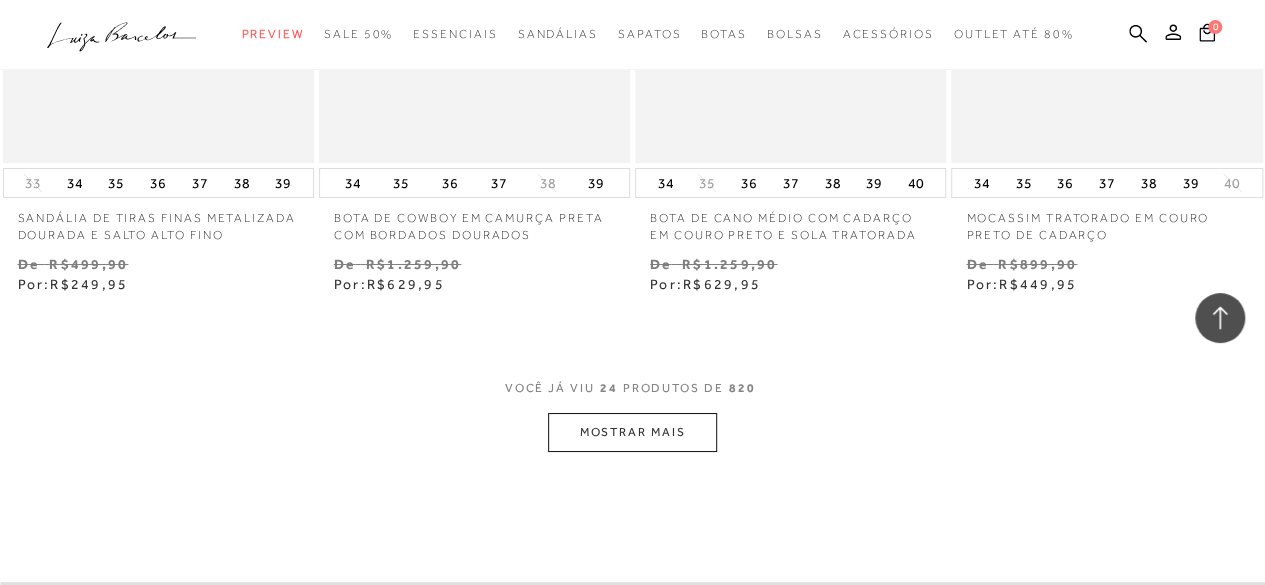 click on "MOSTRAR MAIS" at bounding box center [632, 432] 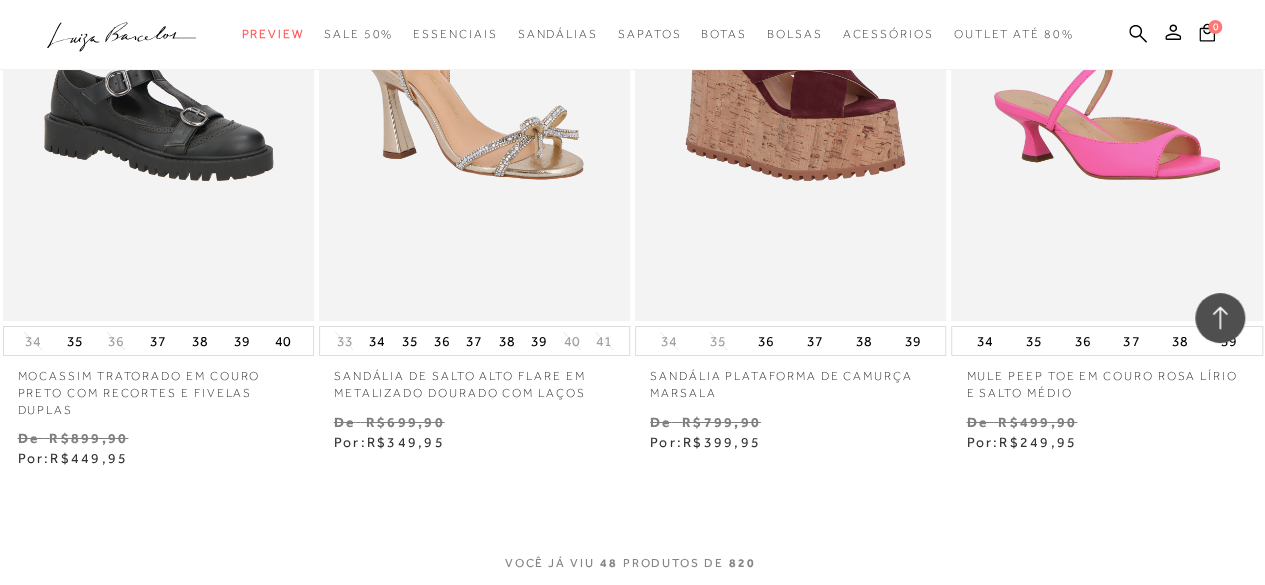 scroll, scrollTop: 7680, scrollLeft: 0, axis: vertical 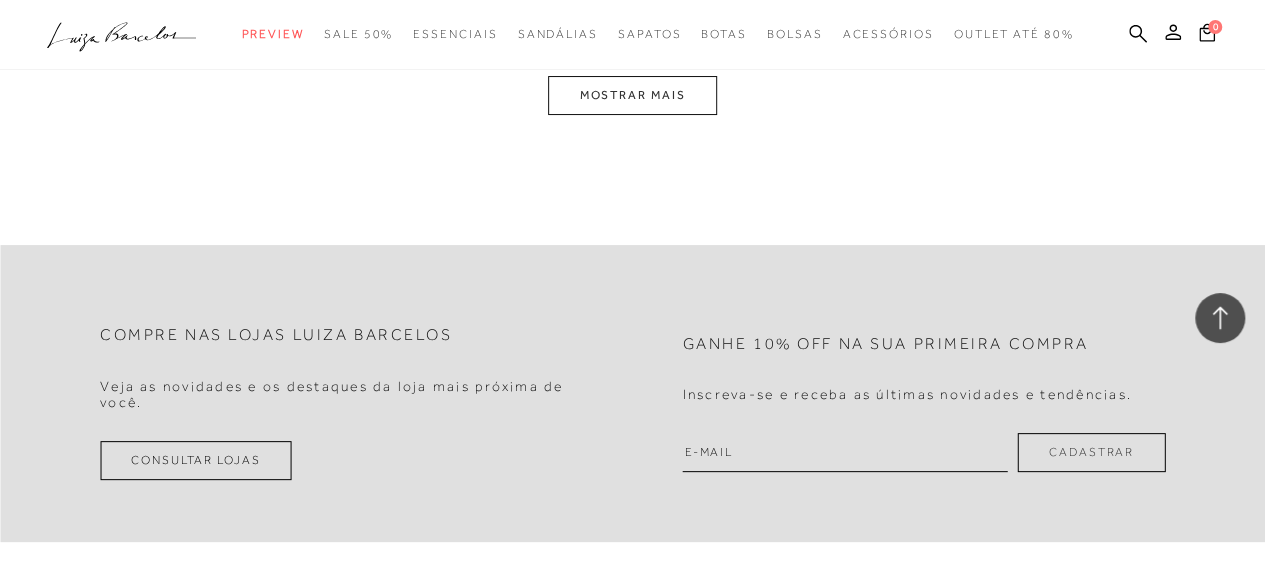 click on "MOSTRAR MAIS" at bounding box center [632, 95] 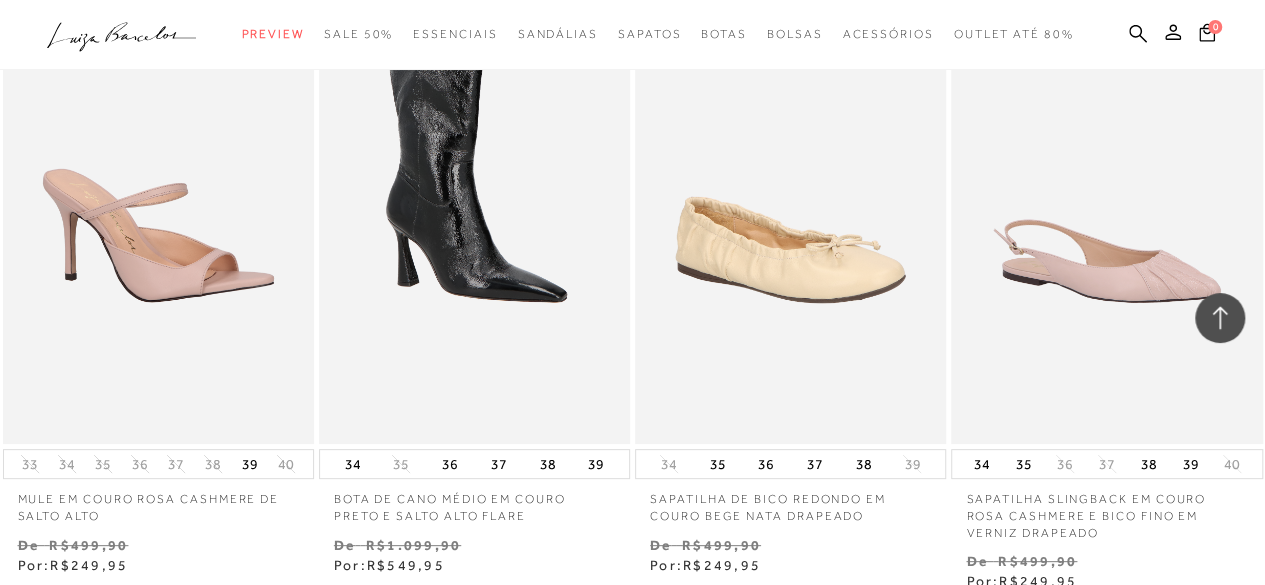 scroll, scrollTop: 11421, scrollLeft: 0, axis: vertical 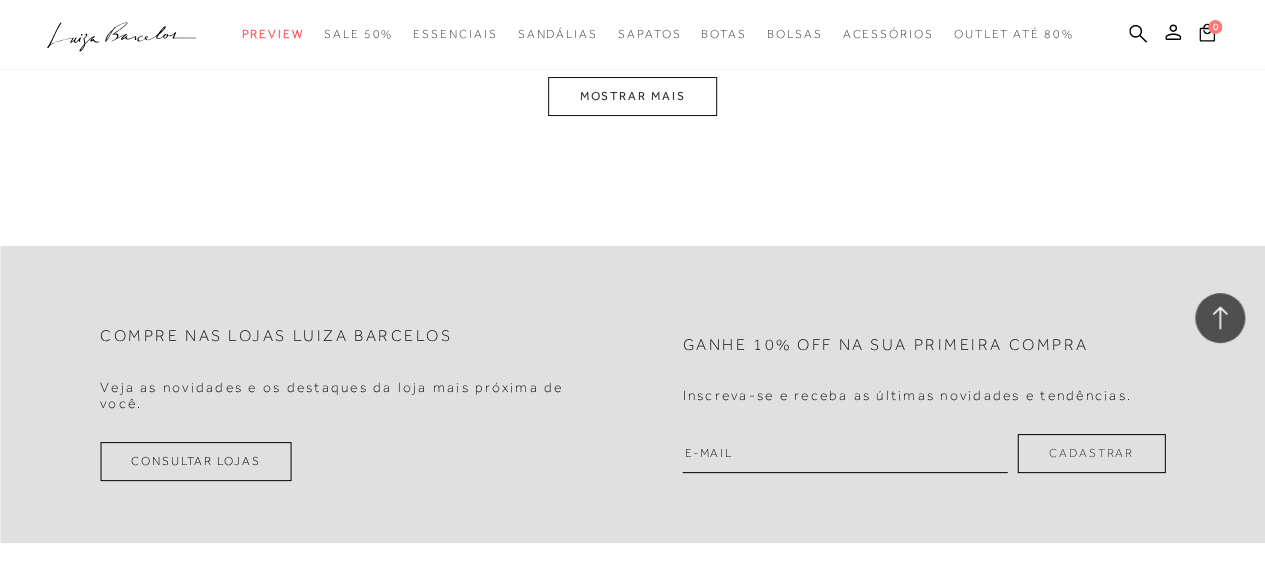 click on "MOSTRAR MAIS" at bounding box center [632, 96] 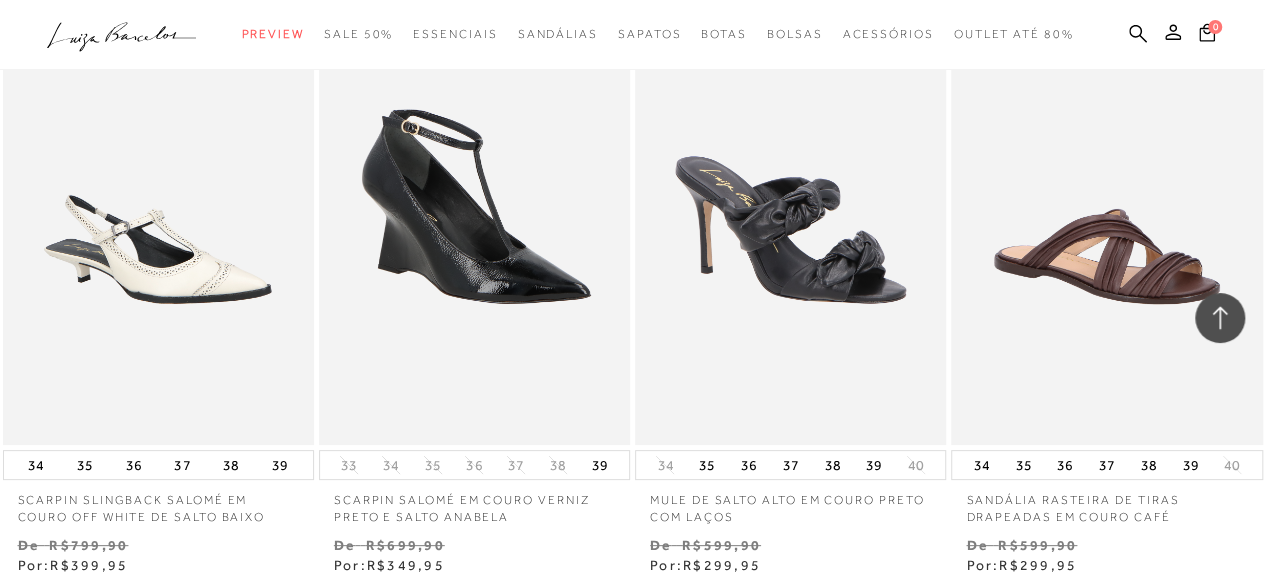 scroll, scrollTop: 15179, scrollLeft: 0, axis: vertical 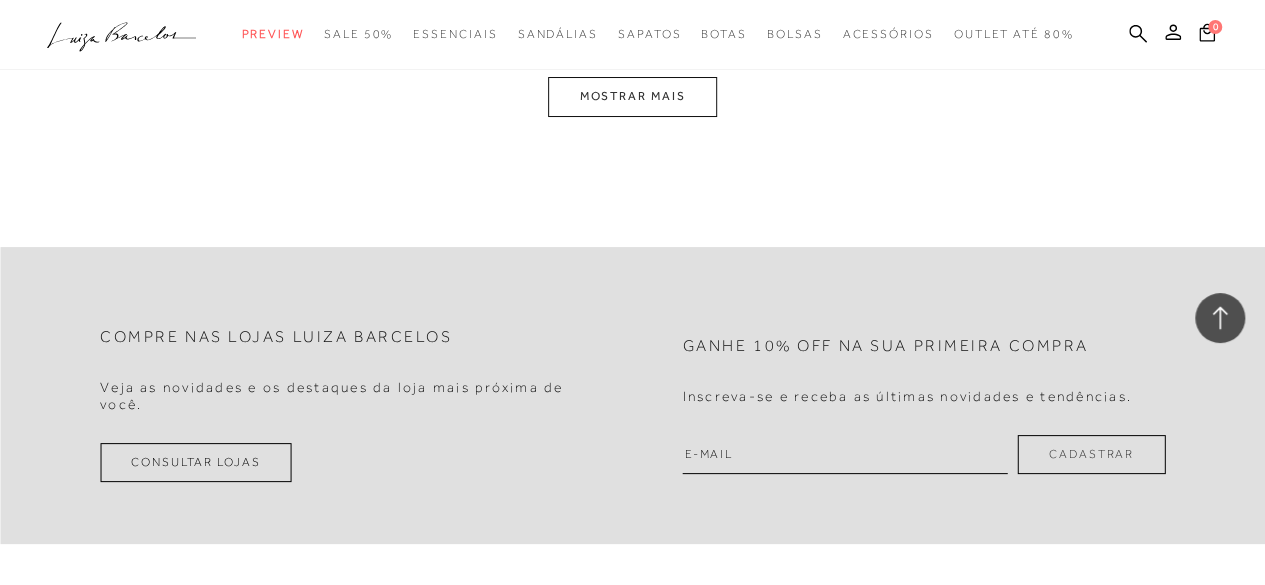 click on "MOSTRAR MAIS" at bounding box center [632, 96] 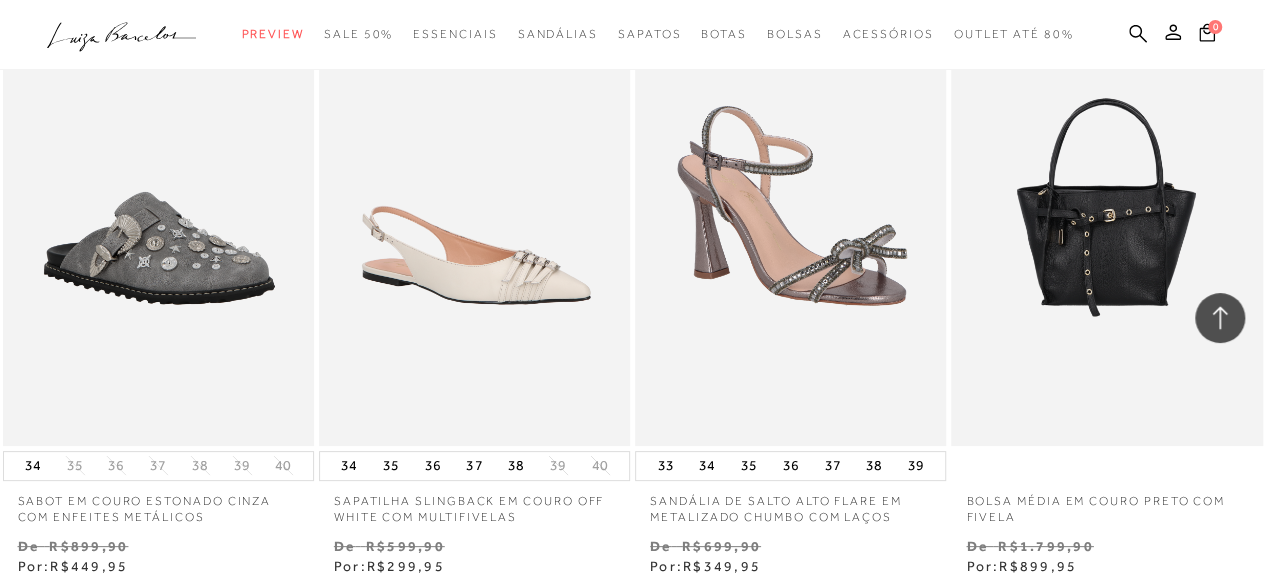 scroll, scrollTop: 18904, scrollLeft: 0, axis: vertical 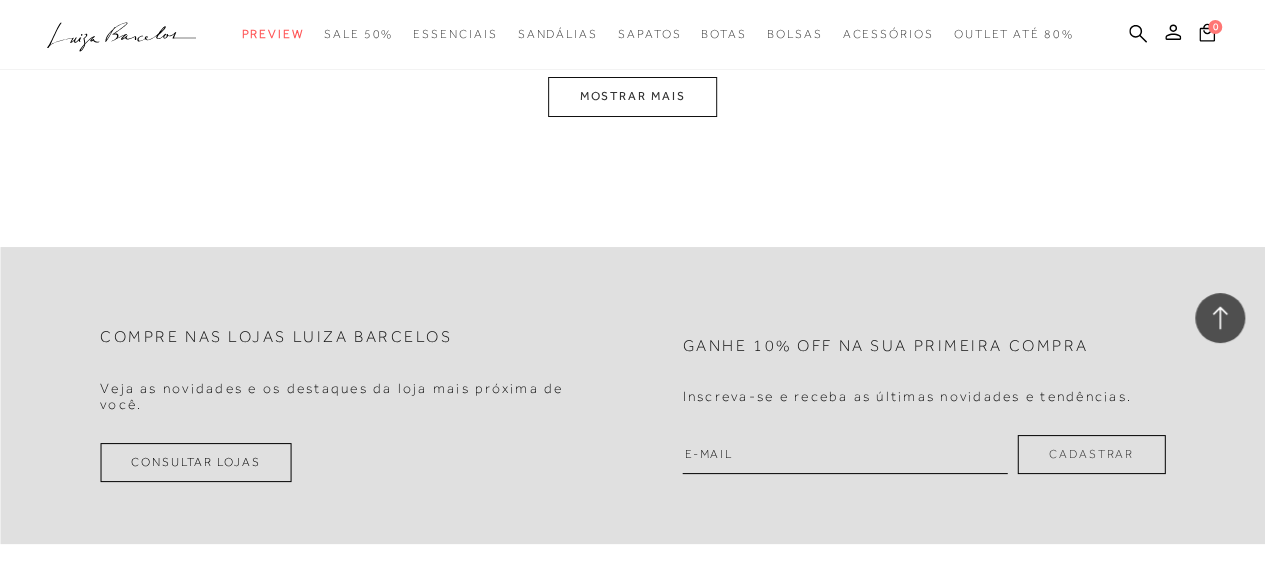 click on "MOSTRAR MAIS" at bounding box center (632, 96) 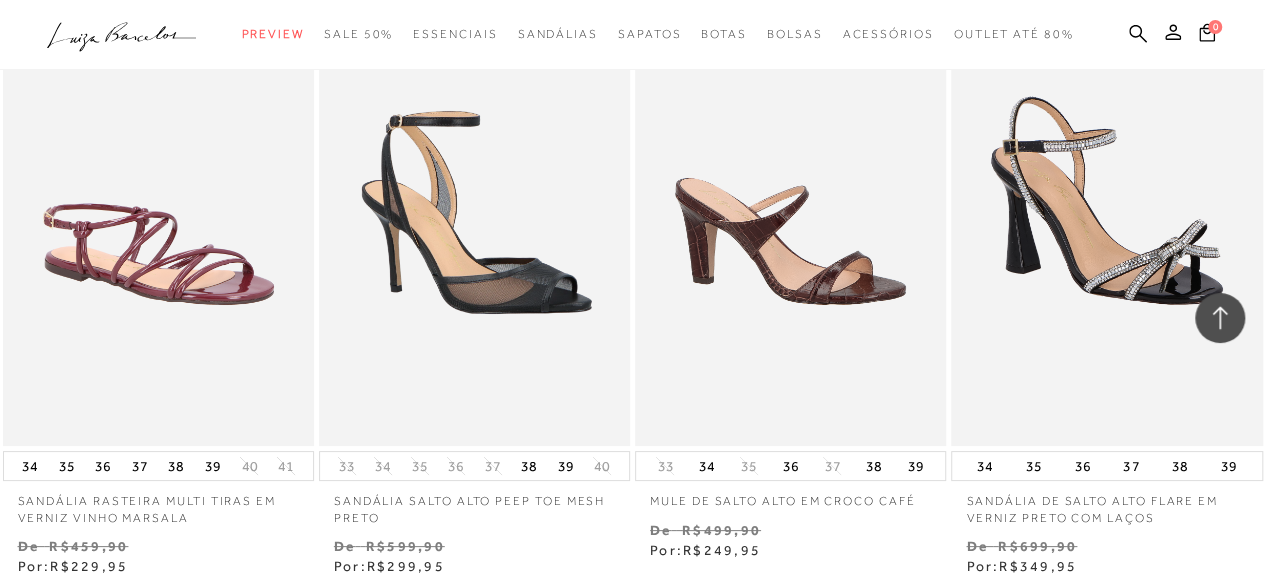 scroll, scrollTop: 22678, scrollLeft: 0, axis: vertical 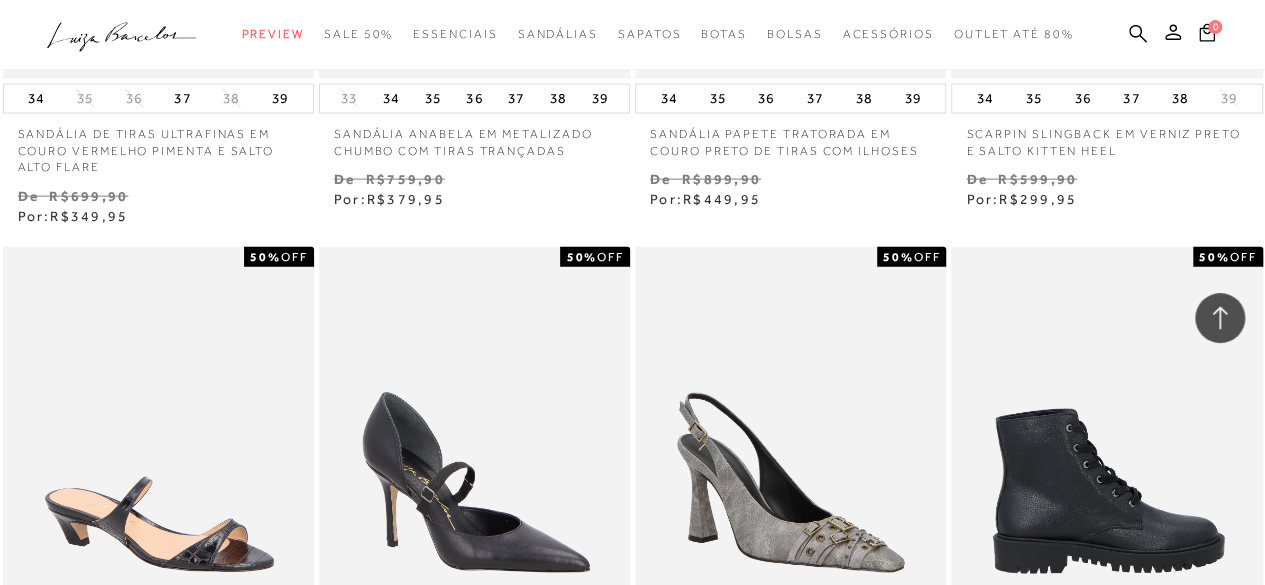 click at bounding box center (1107, 480) 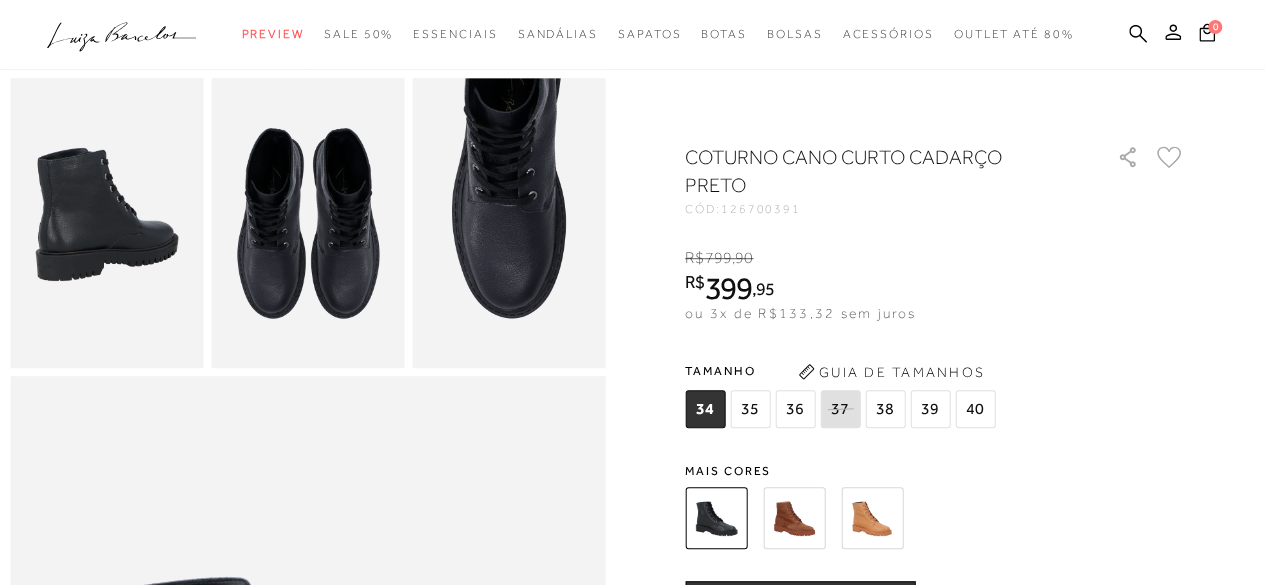 scroll, scrollTop: 0, scrollLeft: 0, axis: both 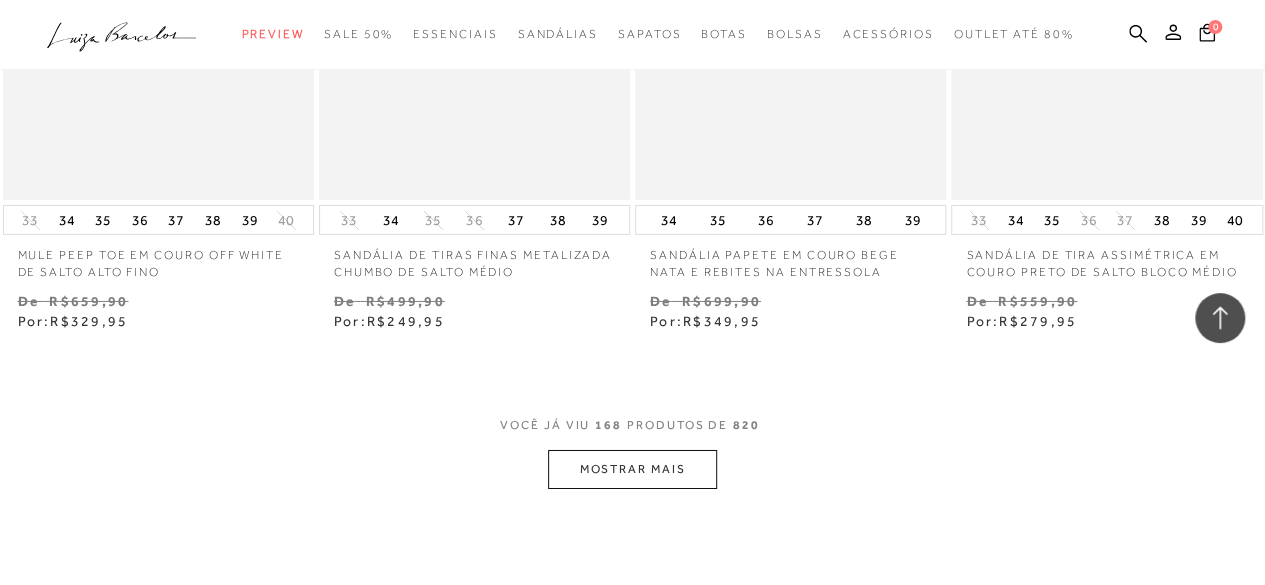 click on "MOSTRAR MAIS" at bounding box center [632, 469] 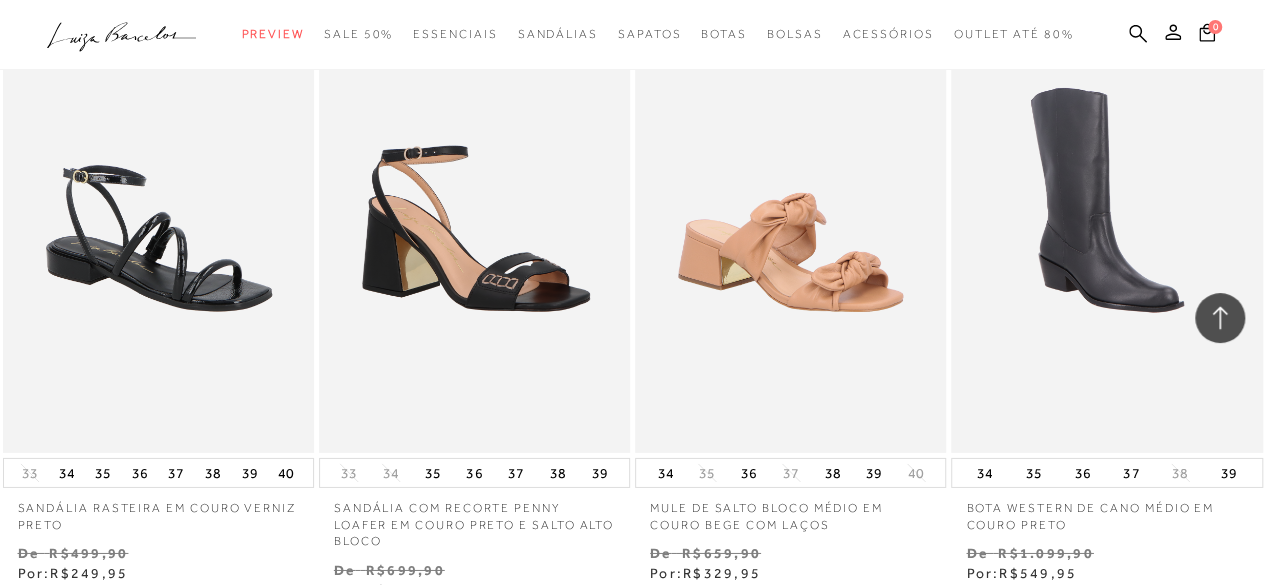 scroll, scrollTop: 29924, scrollLeft: 0, axis: vertical 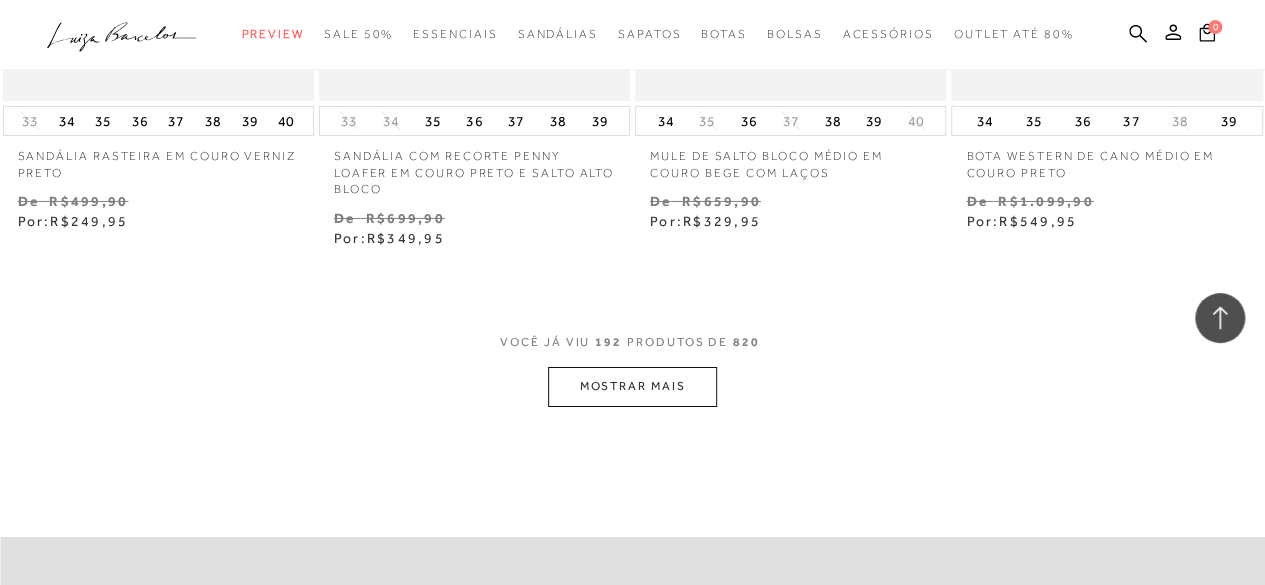 click on "MOSTRAR MAIS" at bounding box center (632, 386) 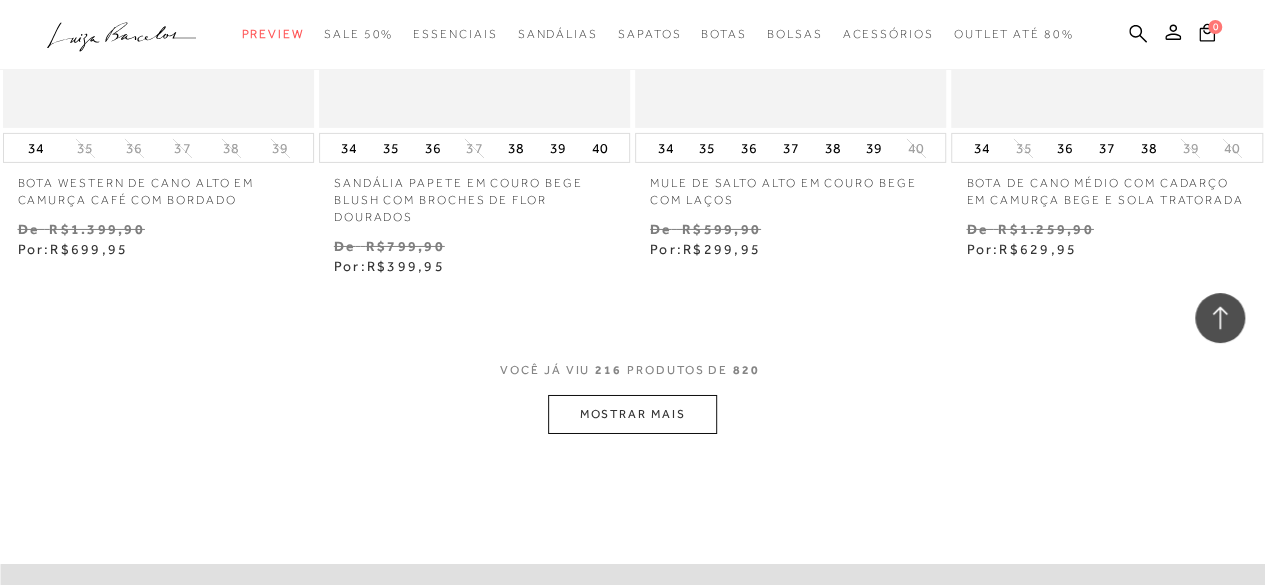 scroll, scrollTop: 33674, scrollLeft: 0, axis: vertical 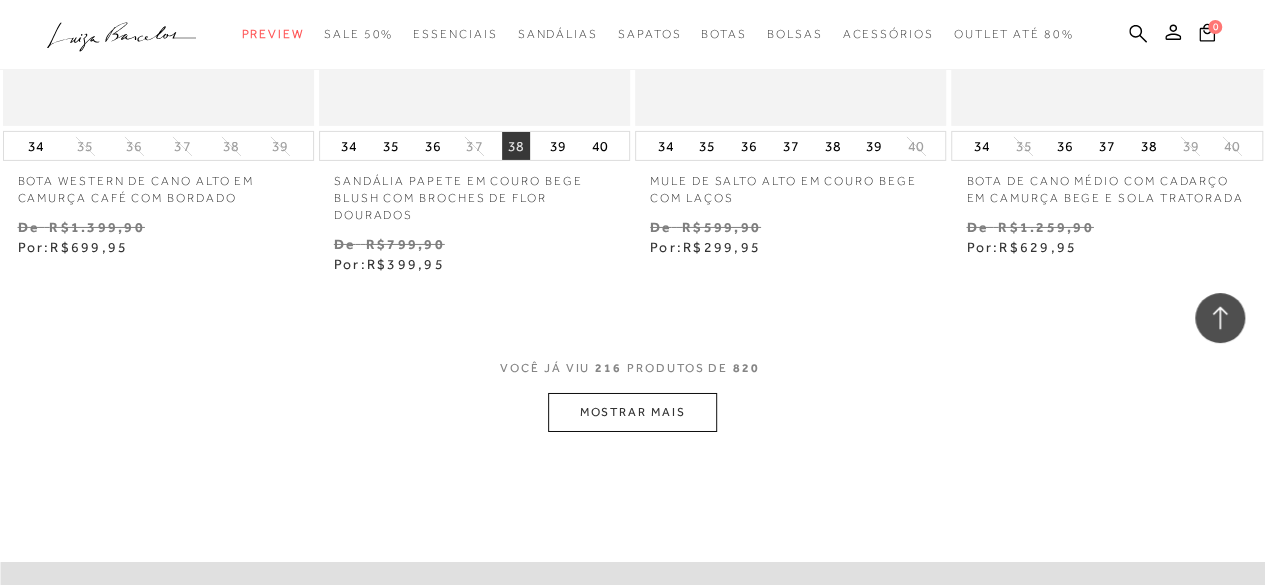 click on "38" at bounding box center [516, 146] 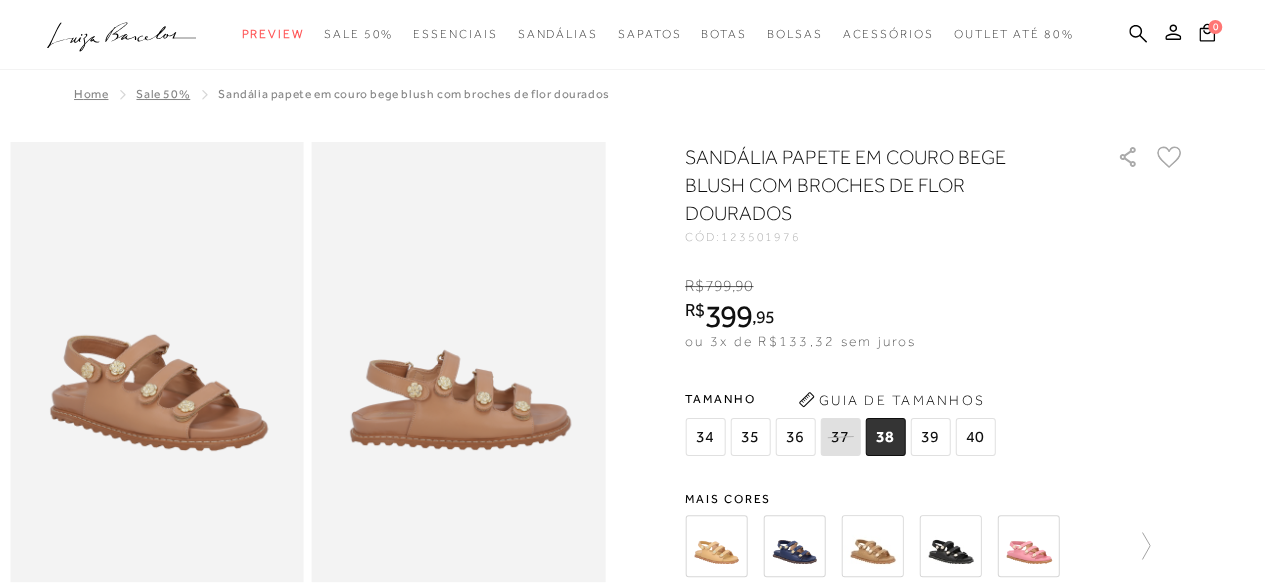 scroll, scrollTop: 0, scrollLeft: 0, axis: both 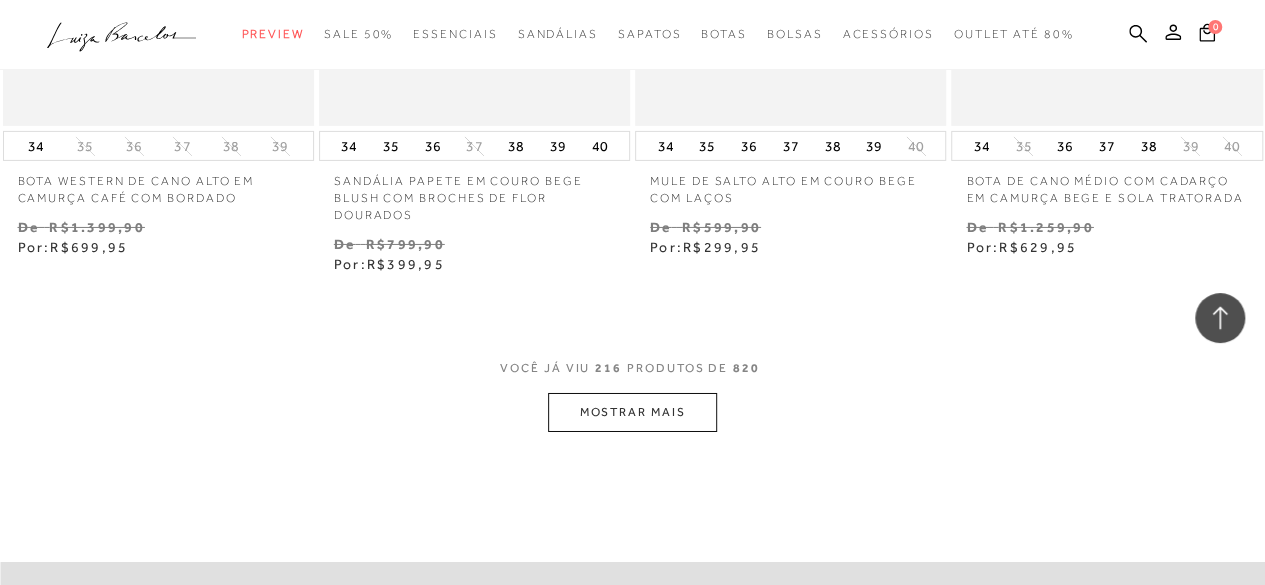 click on "MOSTRAR MAIS" at bounding box center [632, 412] 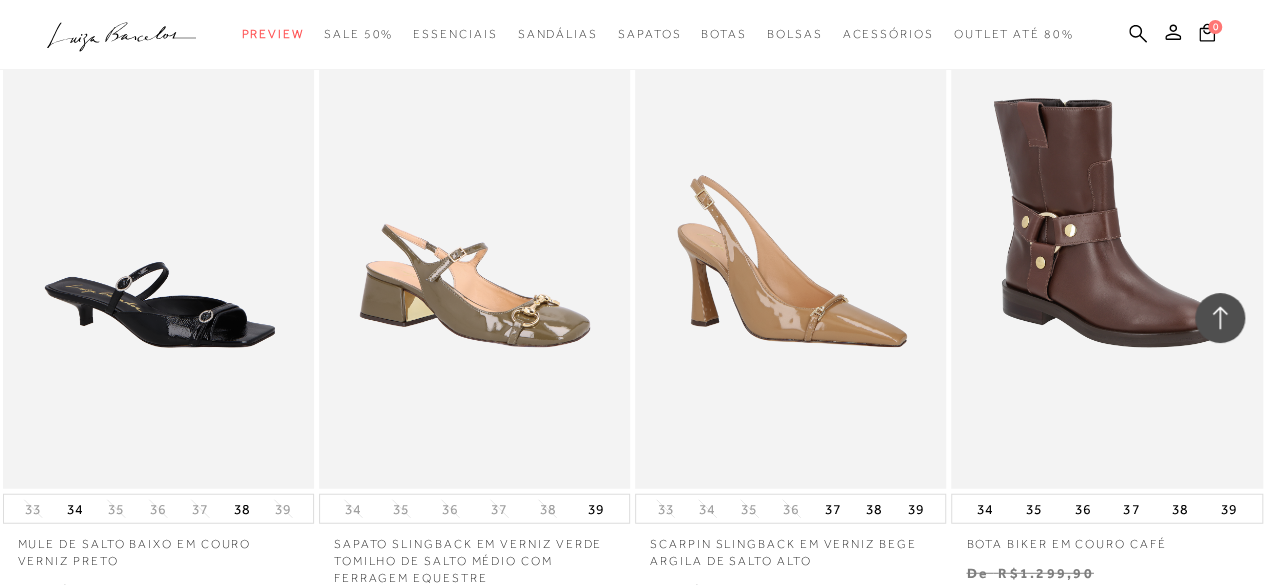 scroll, scrollTop: 36444, scrollLeft: 0, axis: vertical 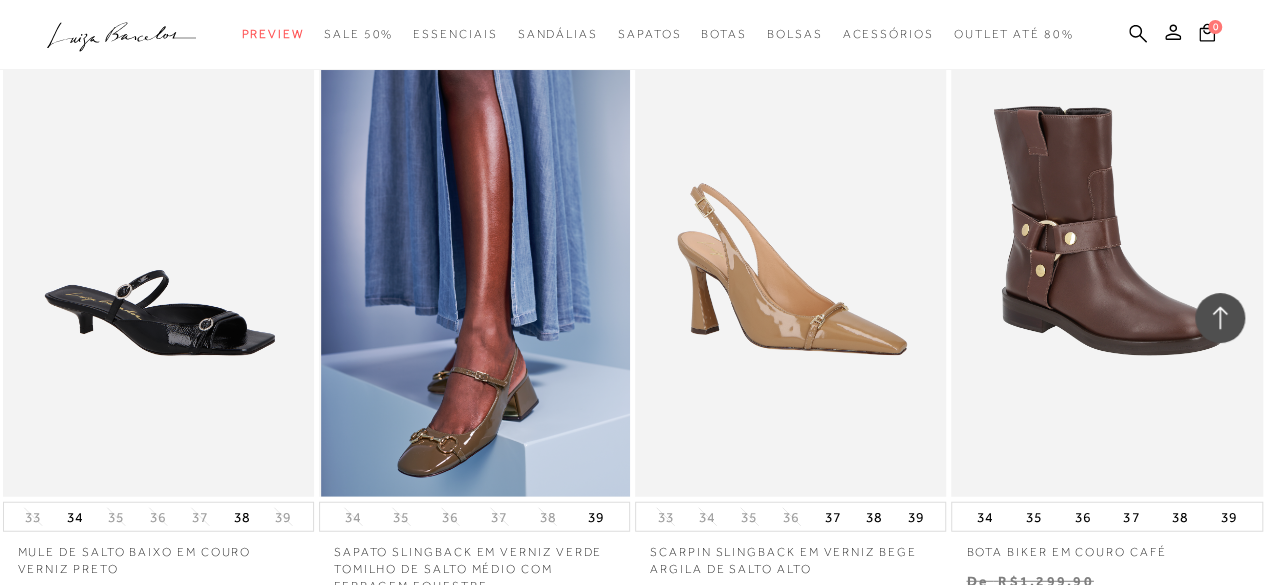 drag, startPoint x: 456, startPoint y: 265, endPoint x: 422, endPoint y: 432, distance: 170.42593 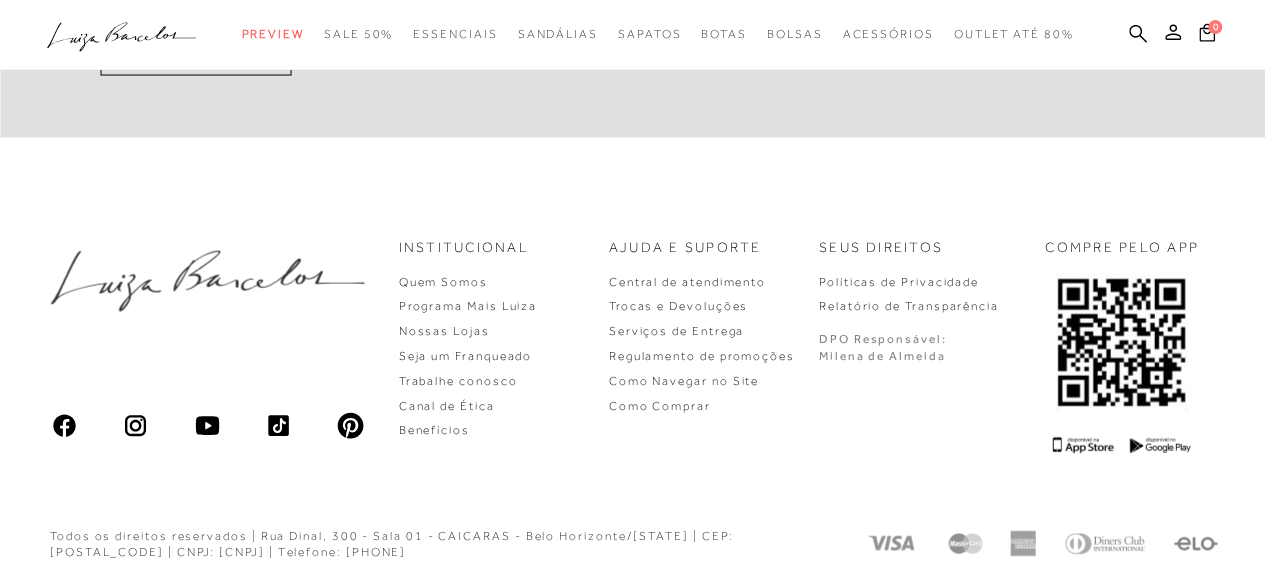 scroll, scrollTop: 0, scrollLeft: 0, axis: both 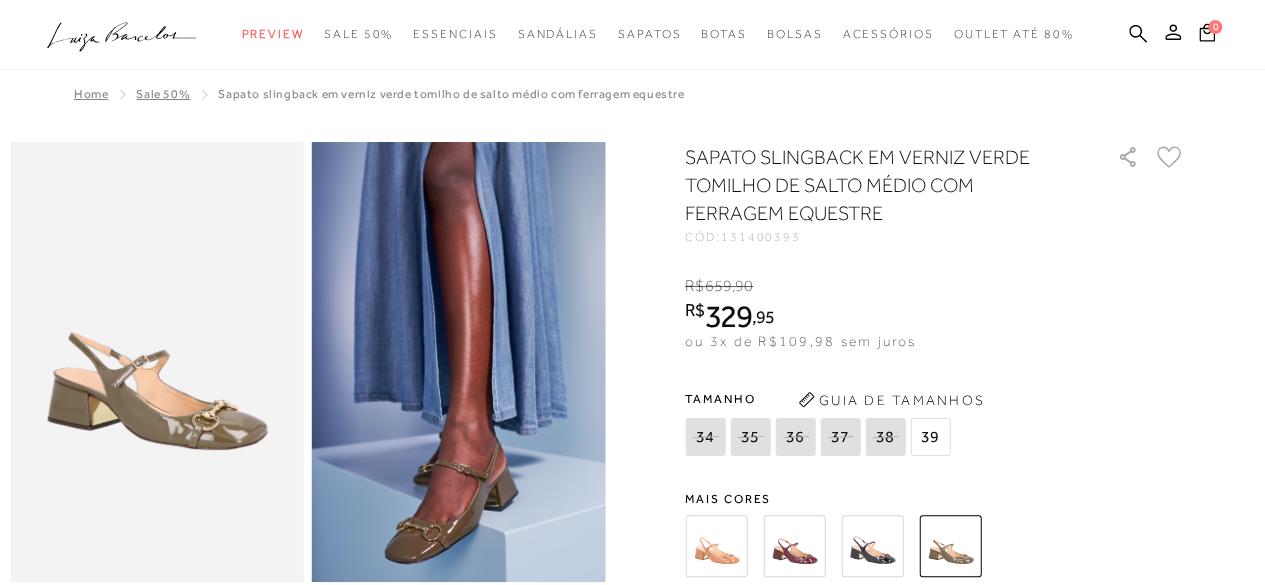 click at bounding box center (716, 546) 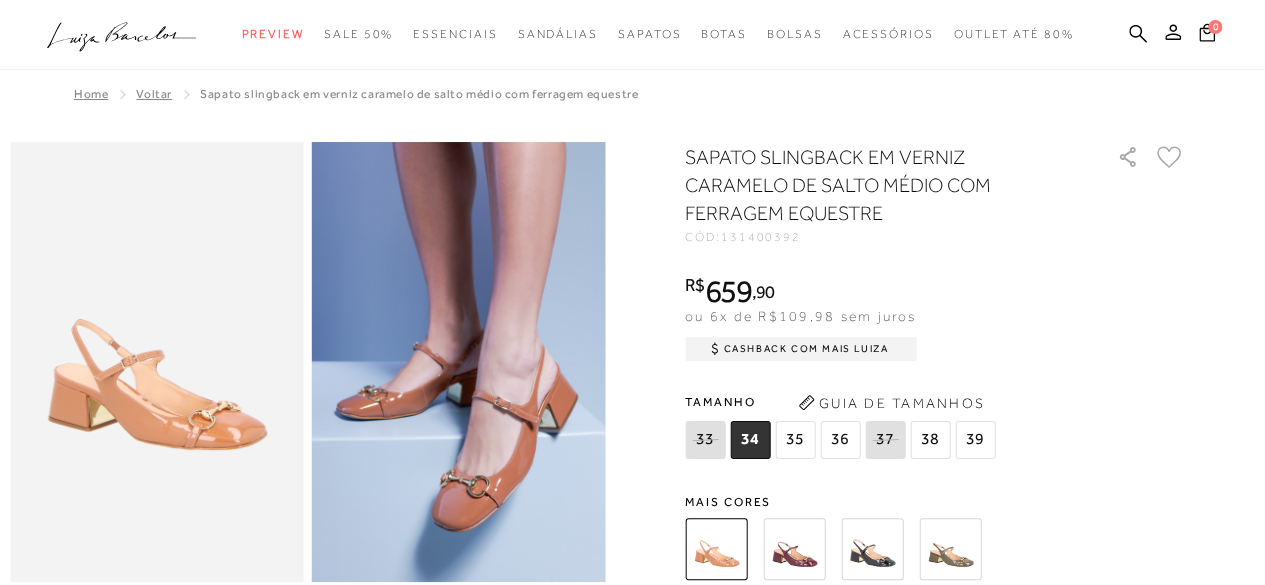 scroll, scrollTop: 0, scrollLeft: 0, axis: both 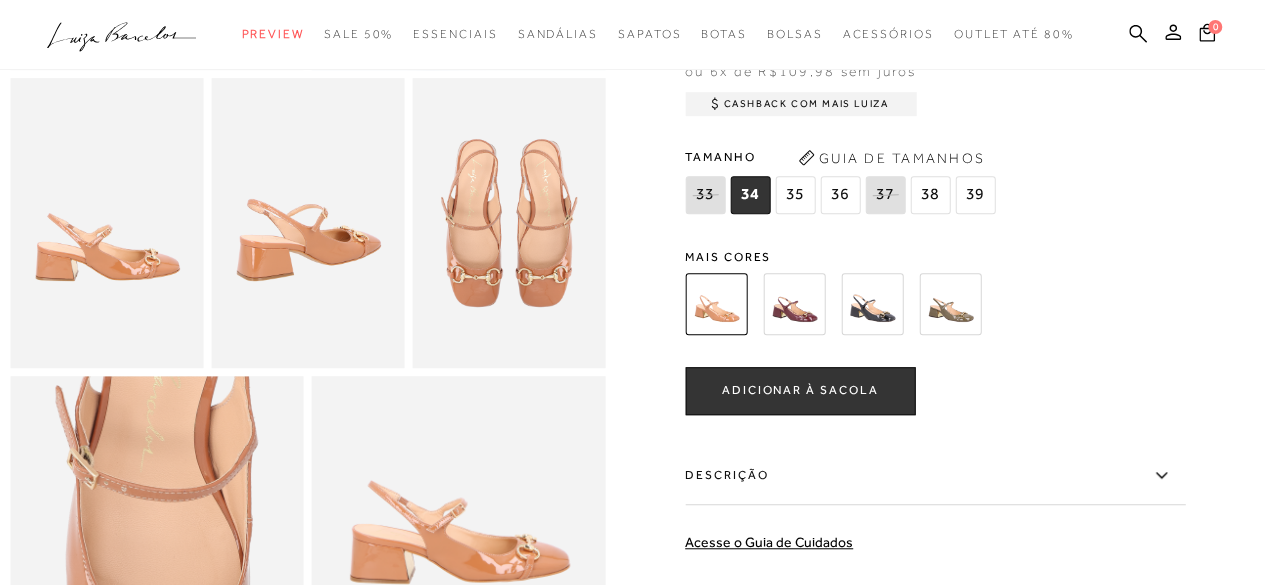 click at bounding box center [872, 304] 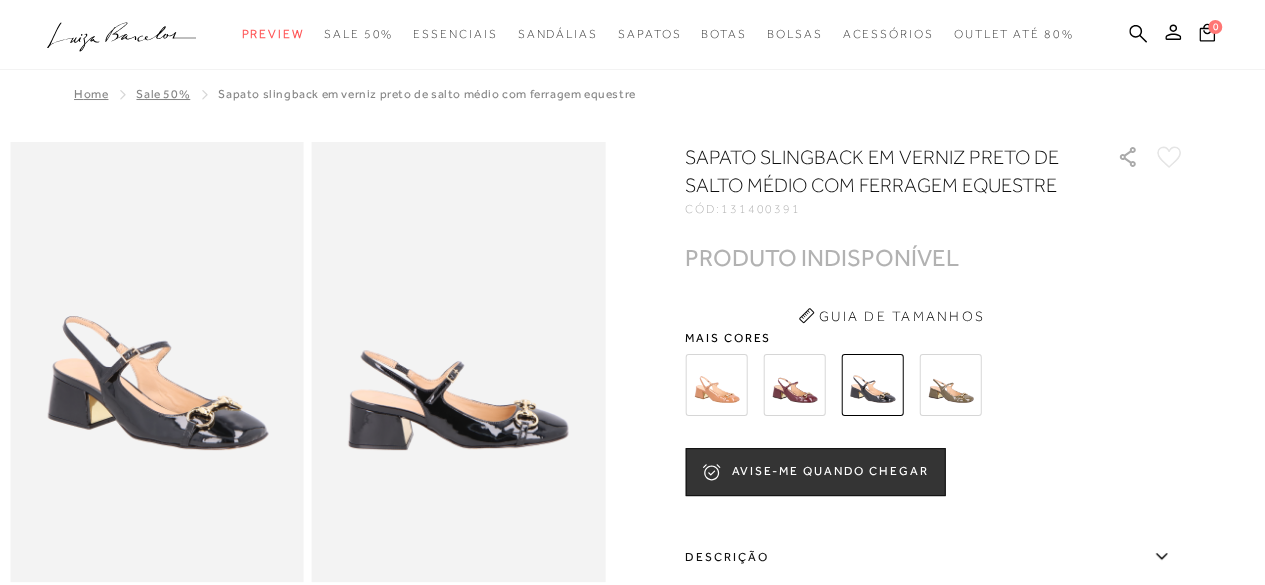 scroll, scrollTop: 0, scrollLeft: 0, axis: both 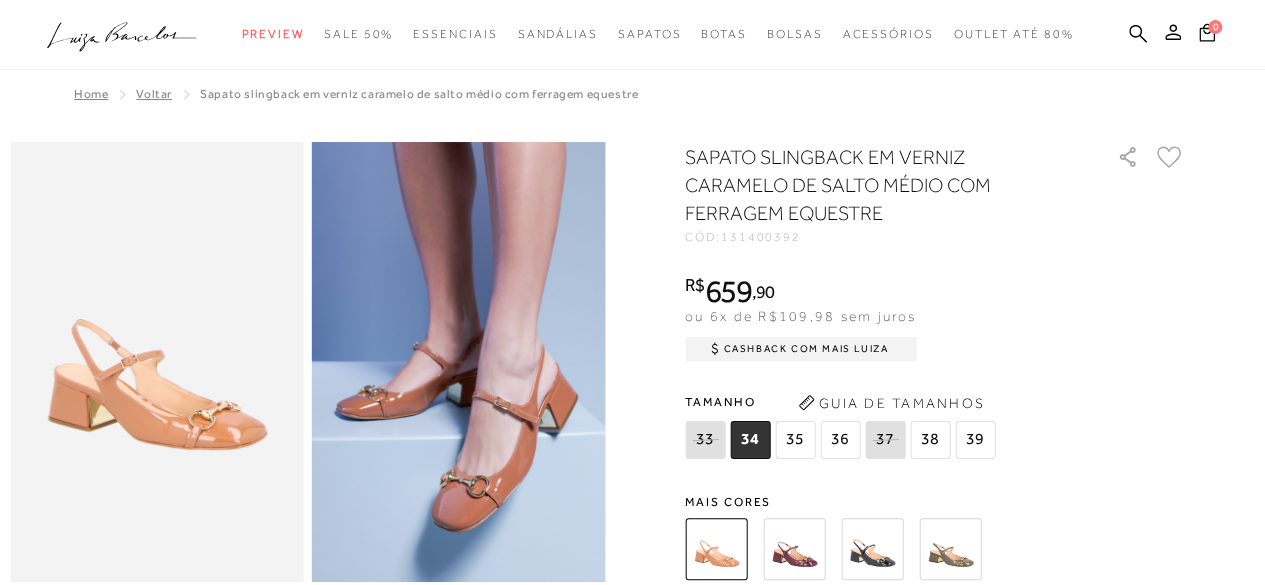 click at bounding box center (950, 549) 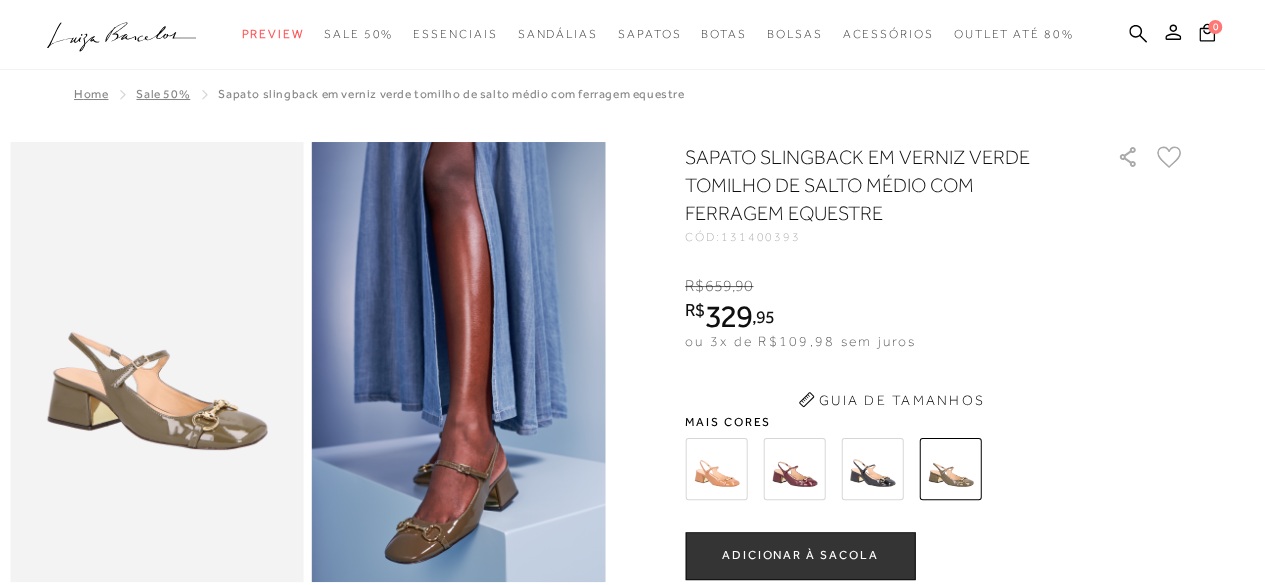 scroll, scrollTop: 0, scrollLeft: 0, axis: both 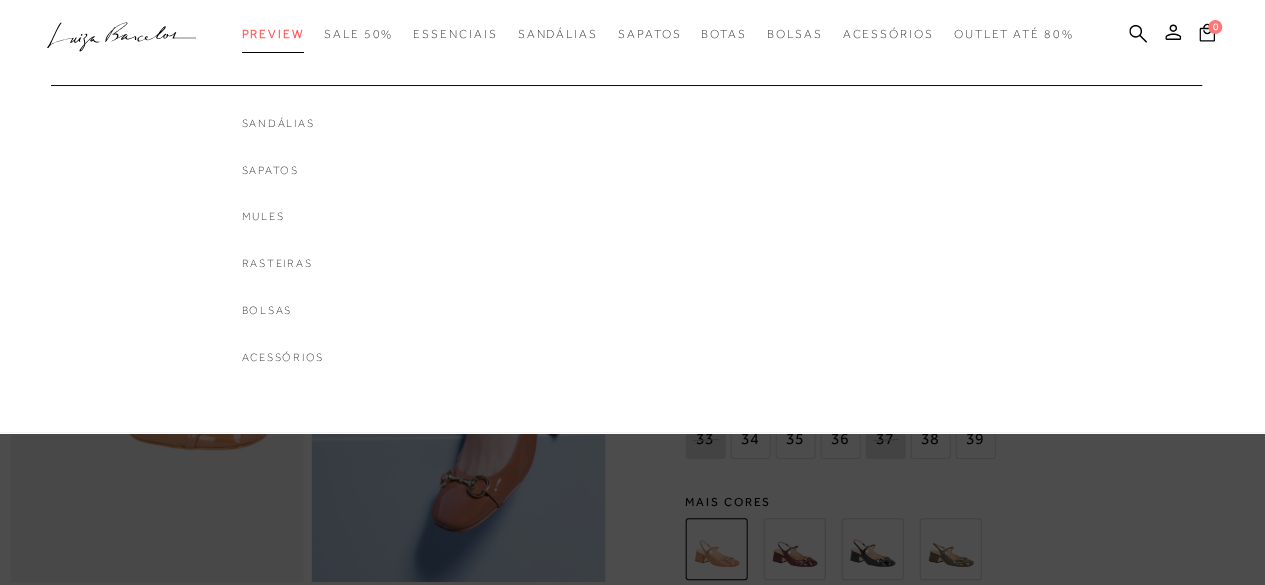 click on "Preview" at bounding box center [273, 34] 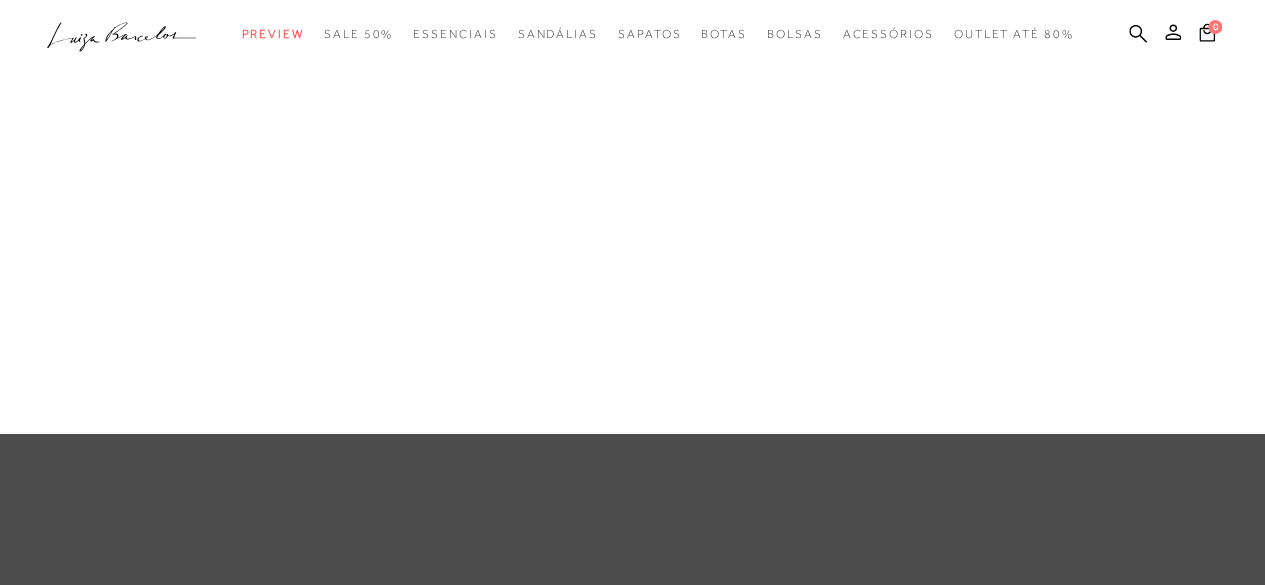 scroll, scrollTop: 0, scrollLeft: 0, axis: both 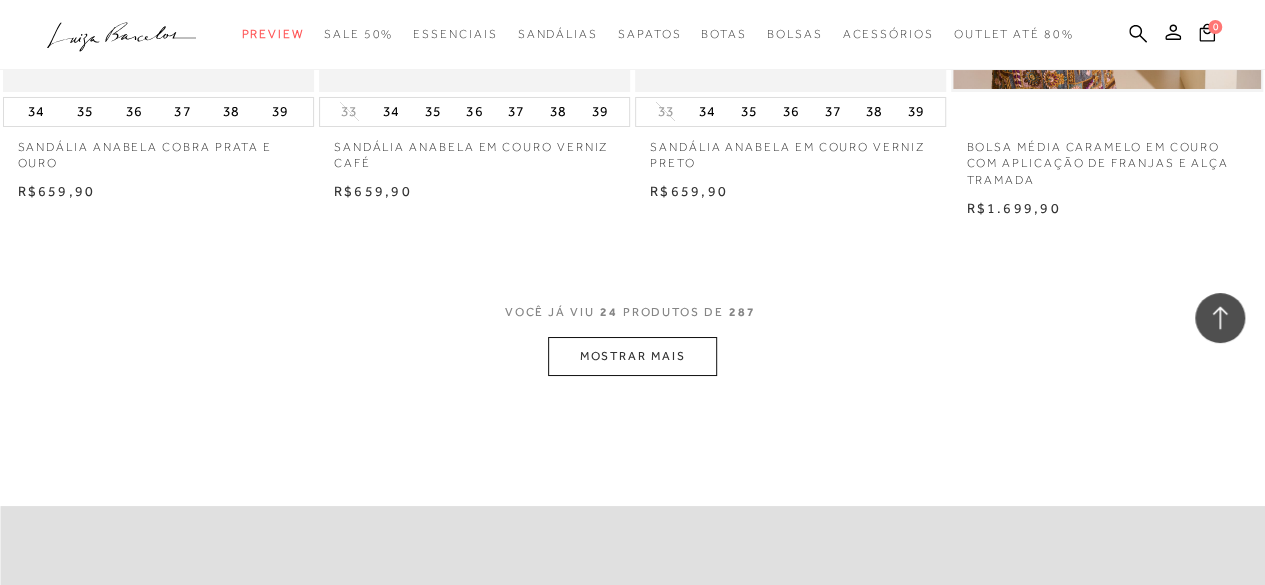 click on "MOSTRAR MAIS" at bounding box center (632, 356) 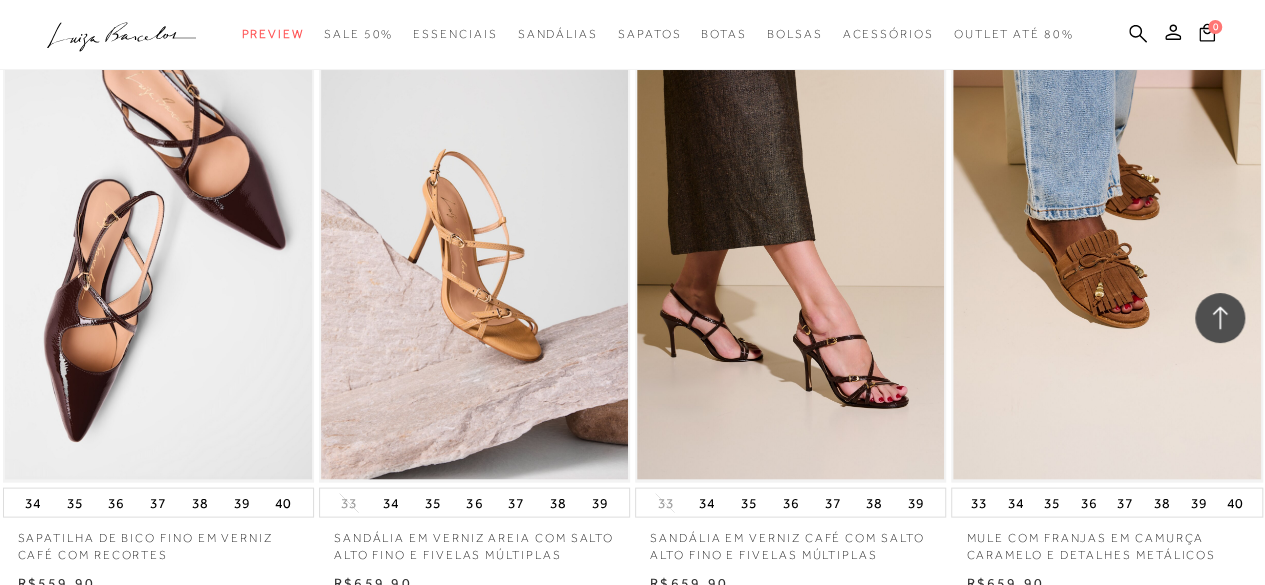 scroll, scrollTop: 6144, scrollLeft: 0, axis: vertical 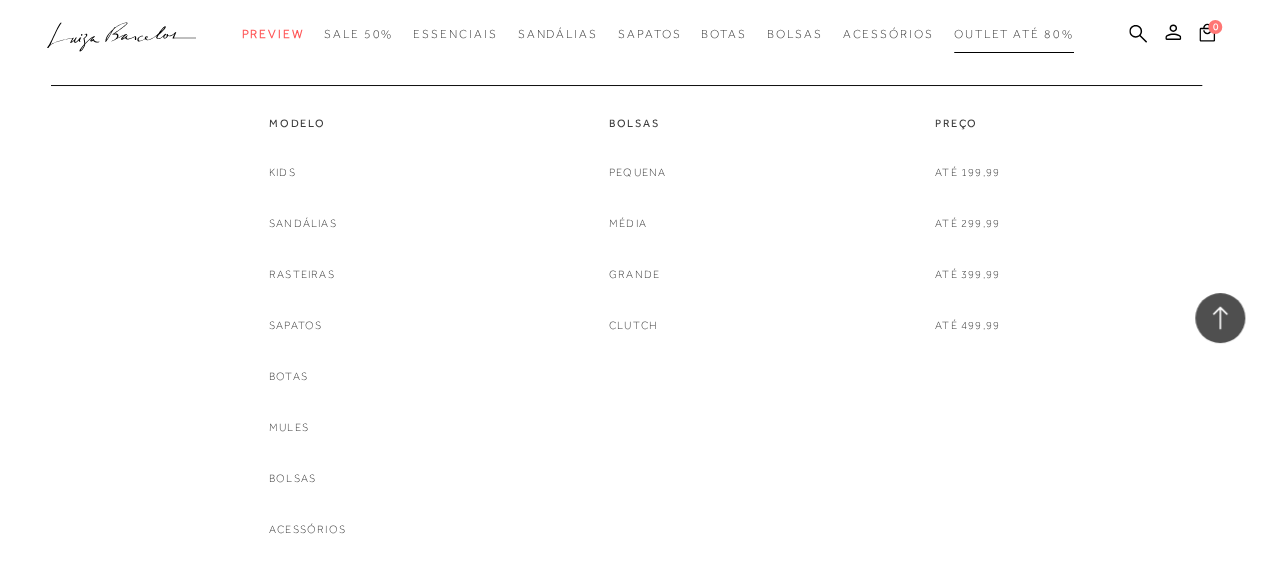 click on "Outlet até 80%" at bounding box center [1014, 34] 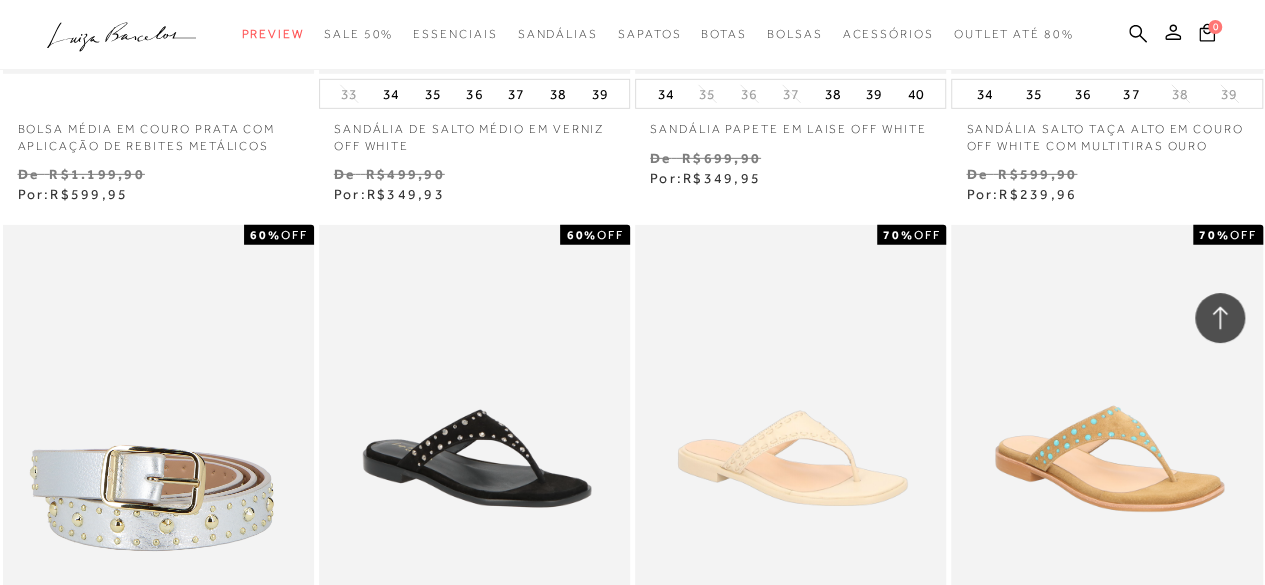 scroll, scrollTop: 3584, scrollLeft: 0, axis: vertical 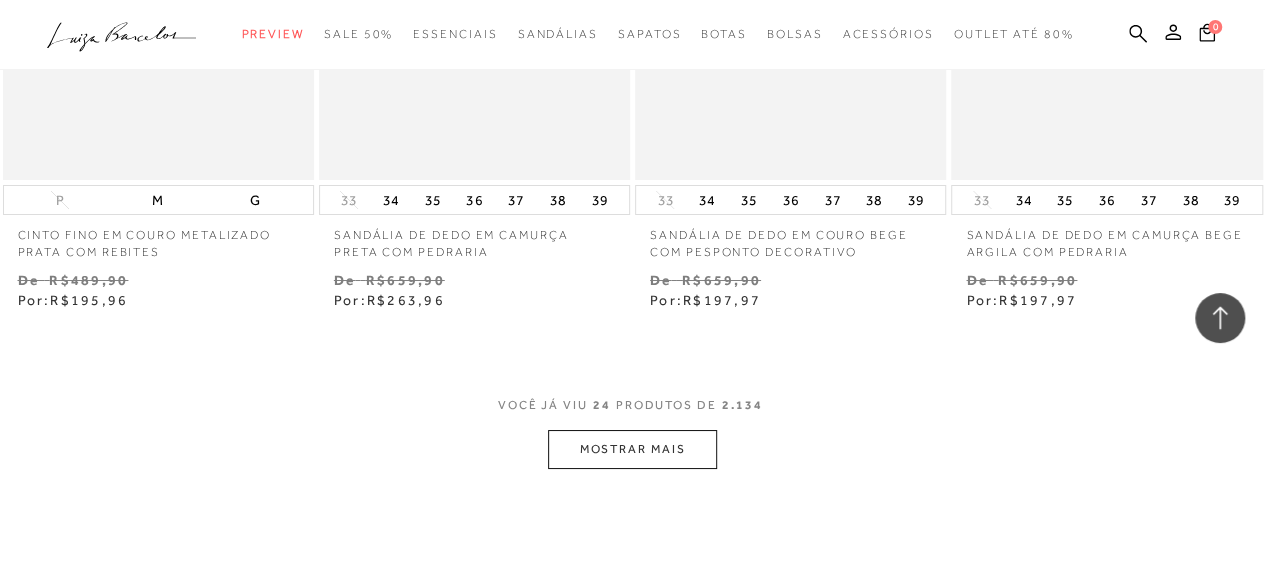 click on "MOSTRAR MAIS" at bounding box center [632, 449] 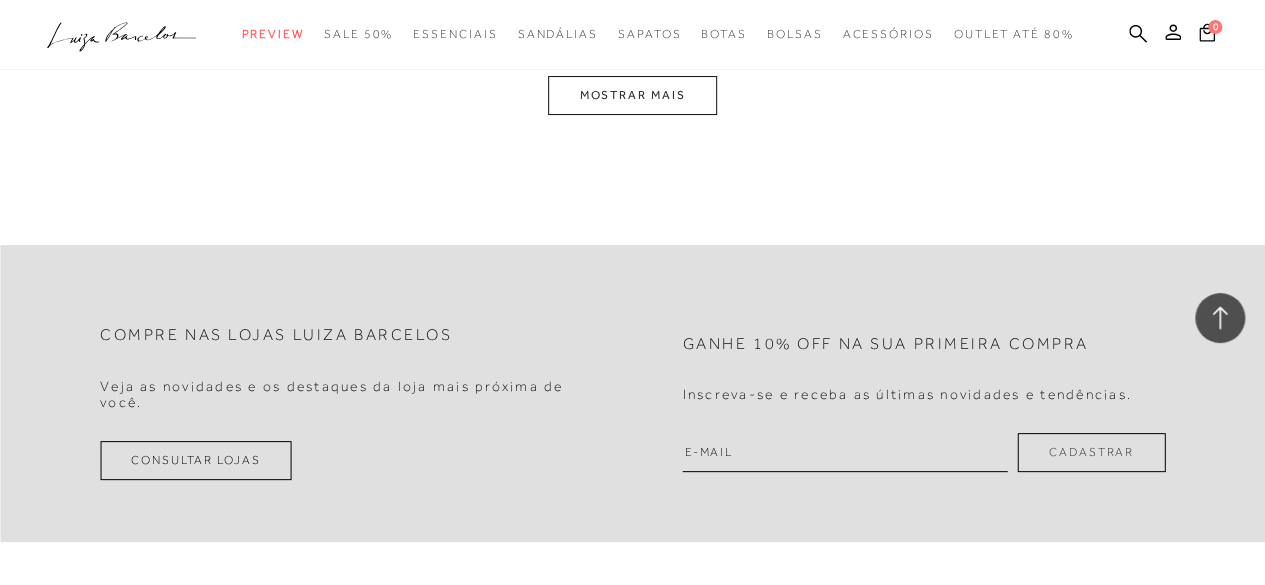 scroll, scrollTop: 7168, scrollLeft: 0, axis: vertical 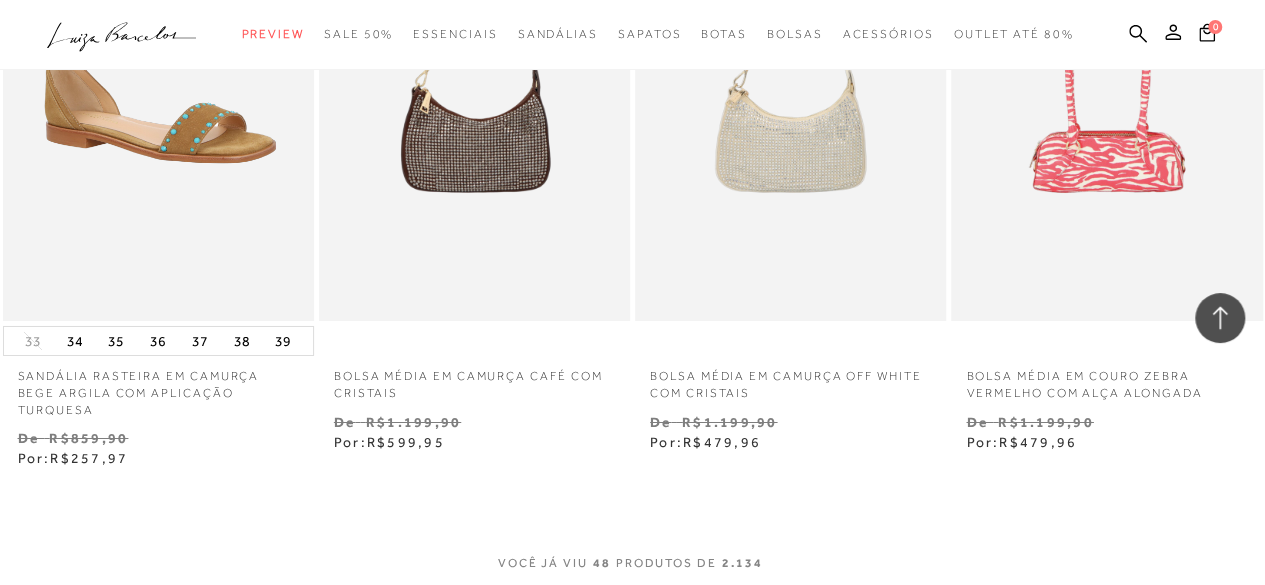 click on "MOSTRAR MAIS" at bounding box center (632, 607) 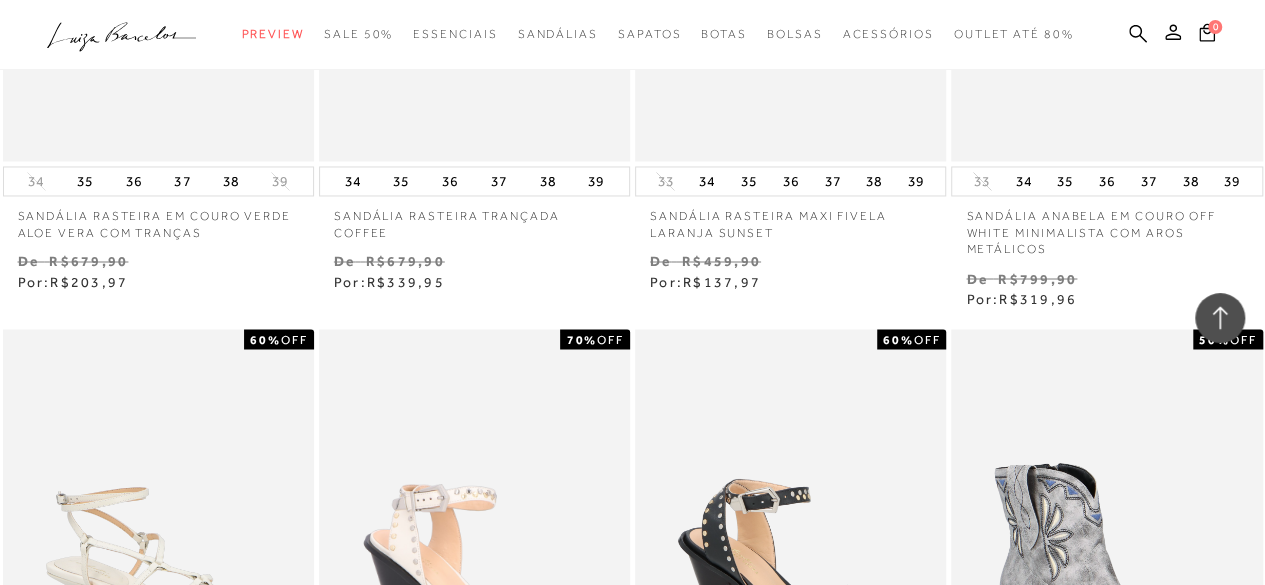 scroll, scrollTop: 8704, scrollLeft: 0, axis: vertical 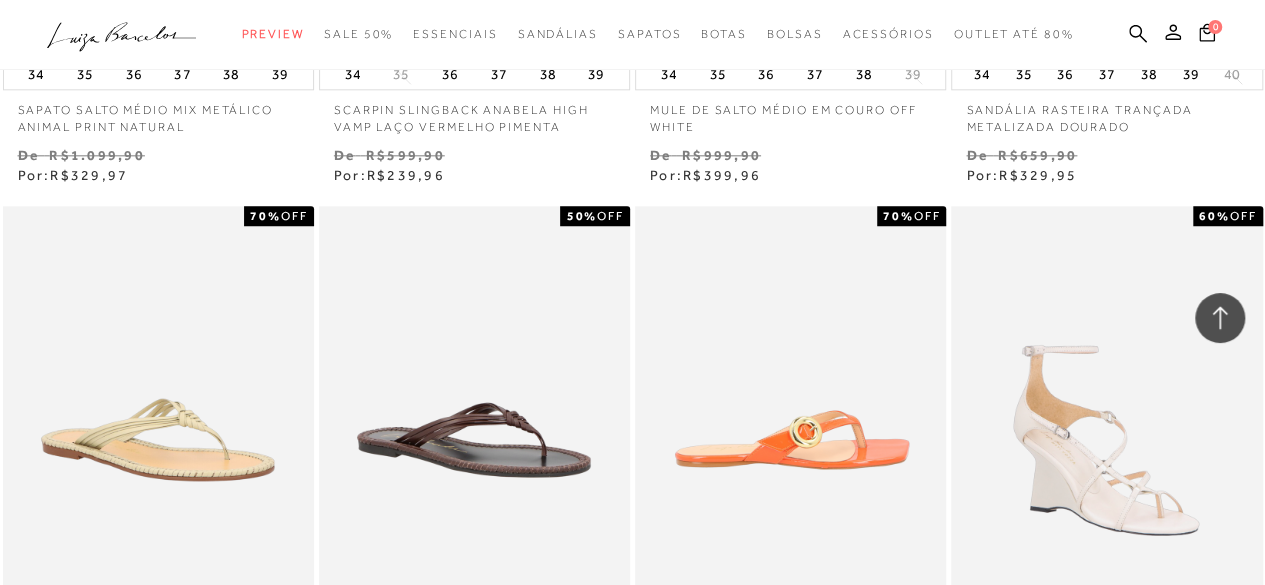 click at bounding box center [791, 439] 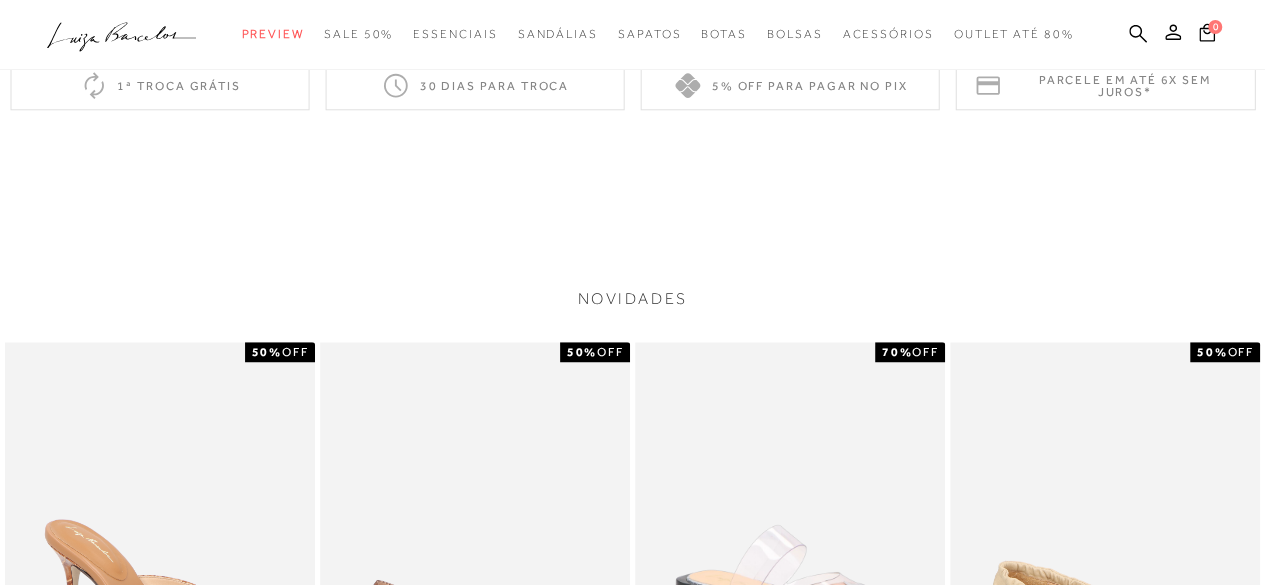 scroll, scrollTop: 512, scrollLeft: 0, axis: vertical 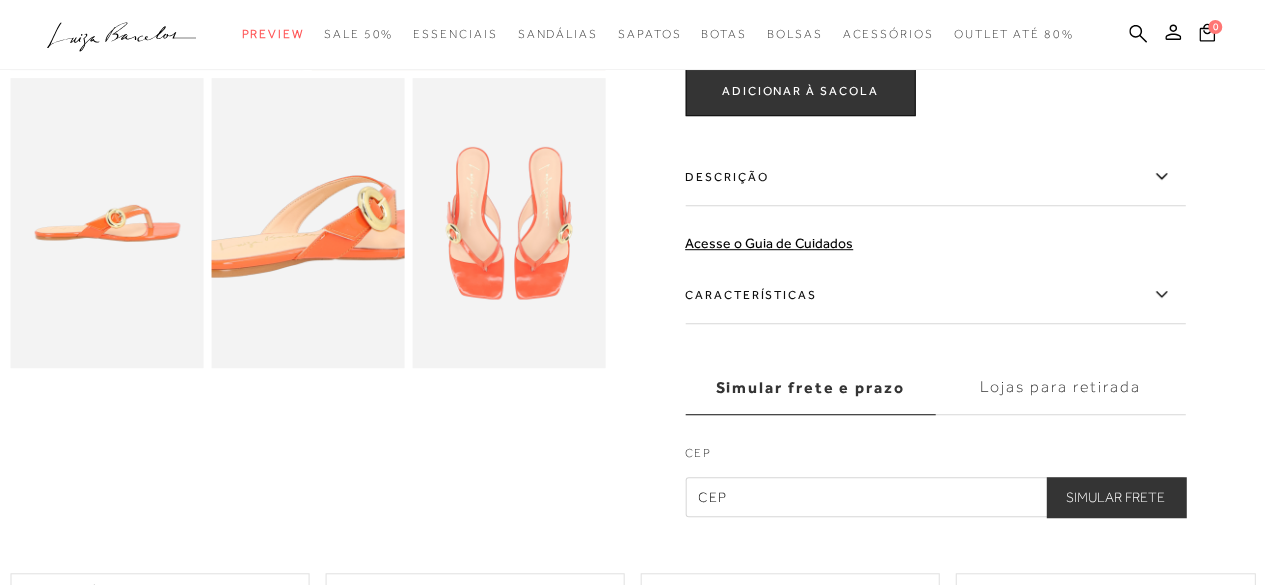 click at bounding box center (317, 225) 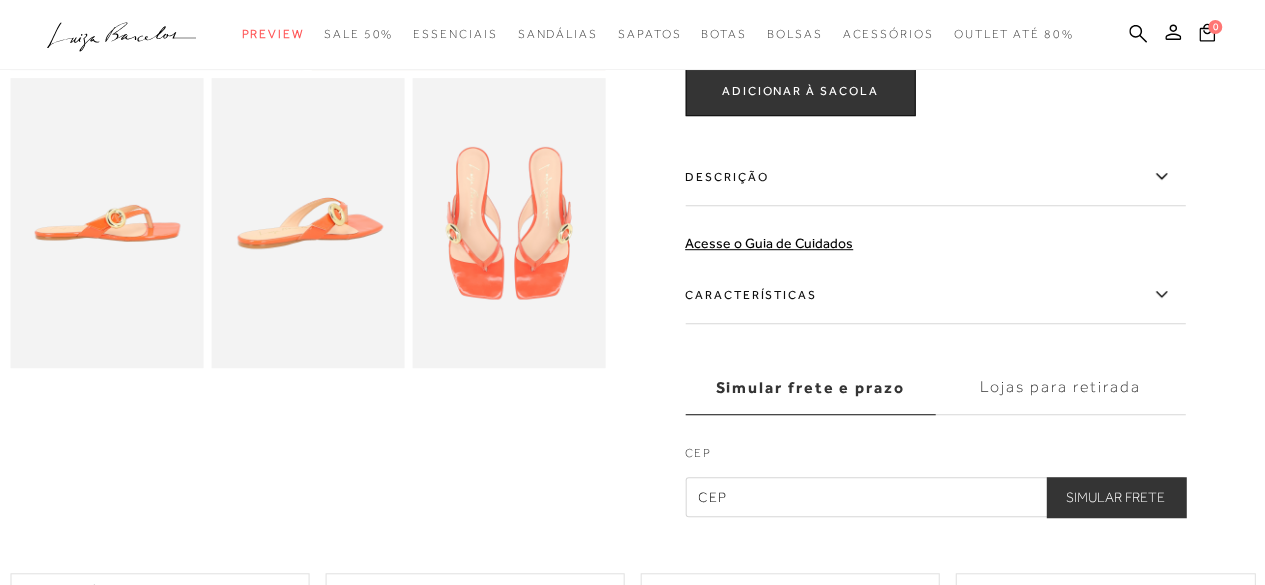 scroll, scrollTop: 0, scrollLeft: 0, axis: both 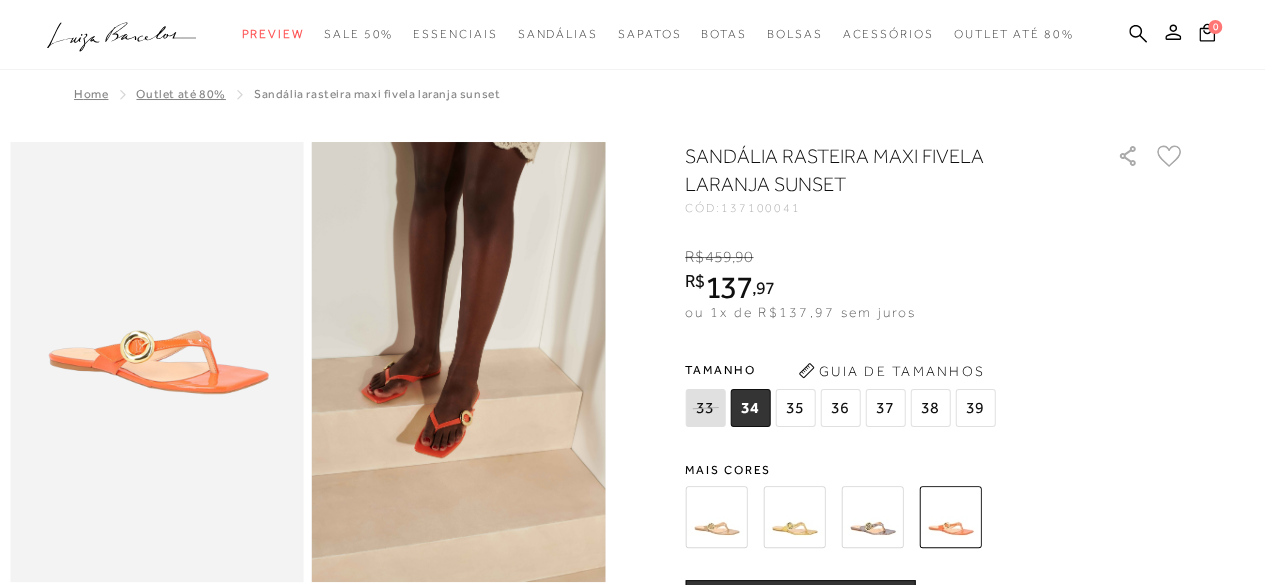 click at bounding box center [716, 517] 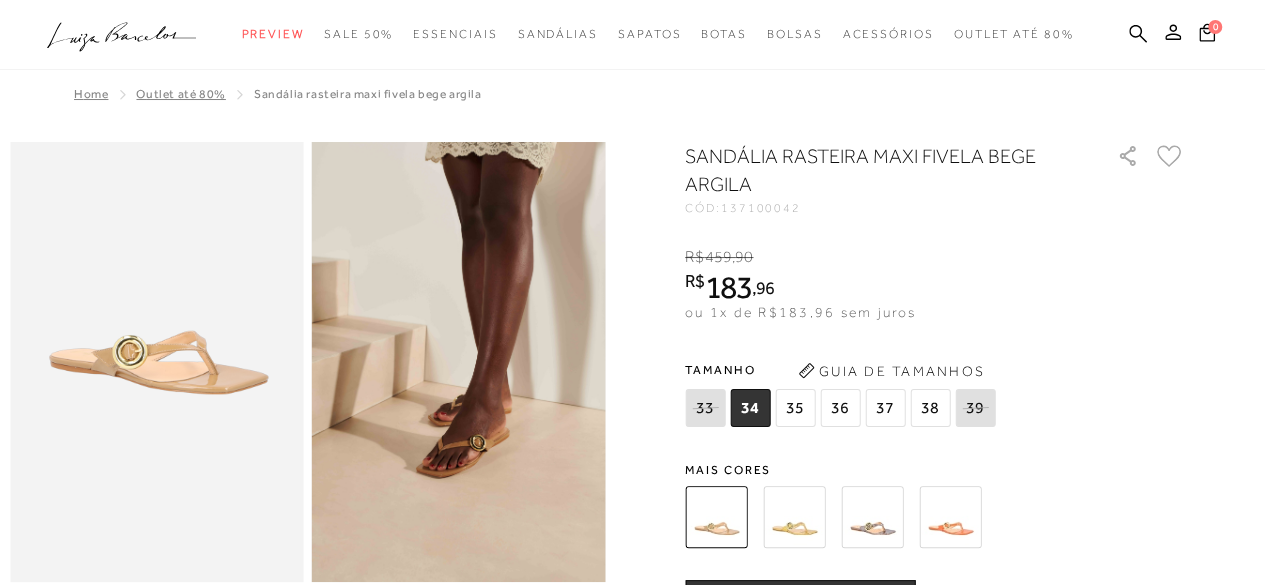scroll, scrollTop: 0, scrollLeft: 0, axis: both 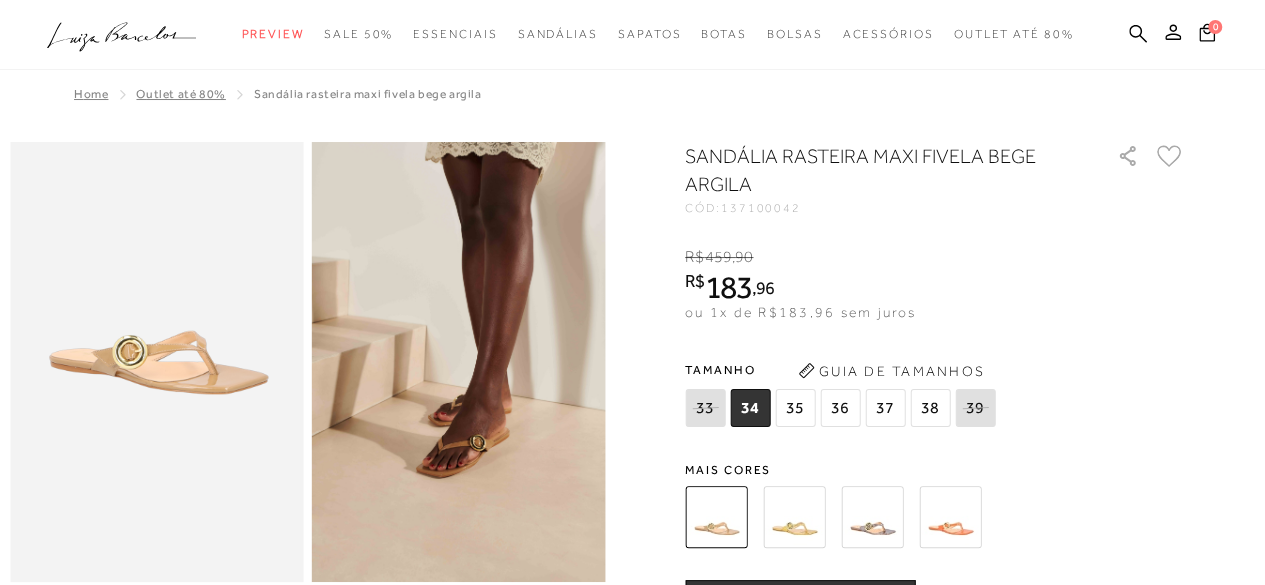 click at bounding box center [794, 517] 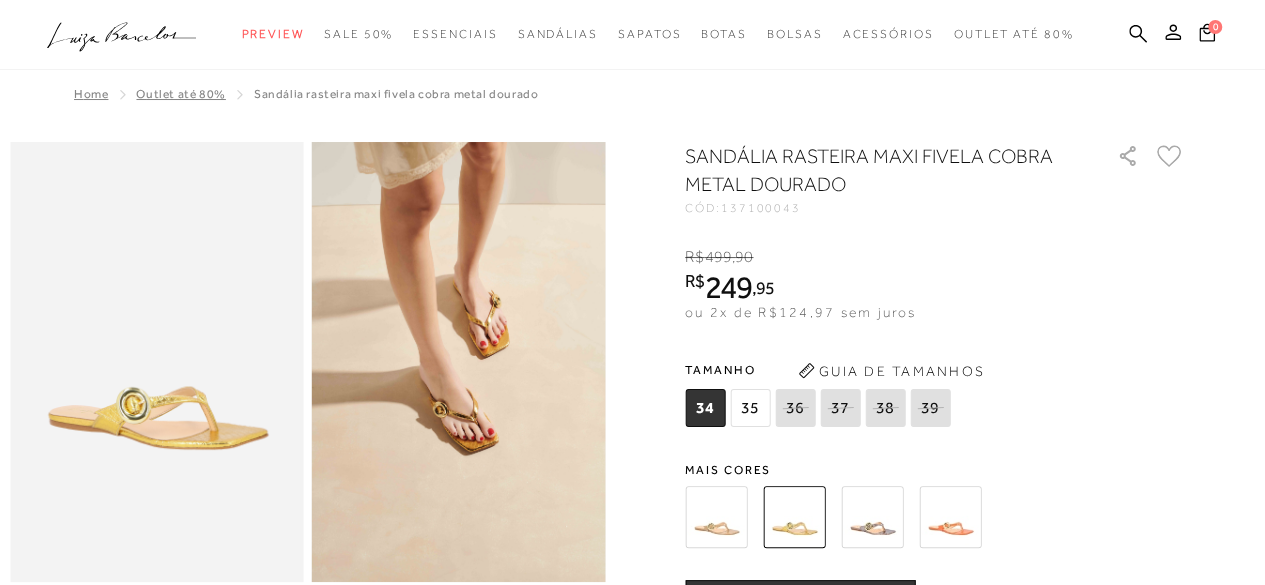 scroll, scrollTop: 0, scrollLeft: 0, axis: both 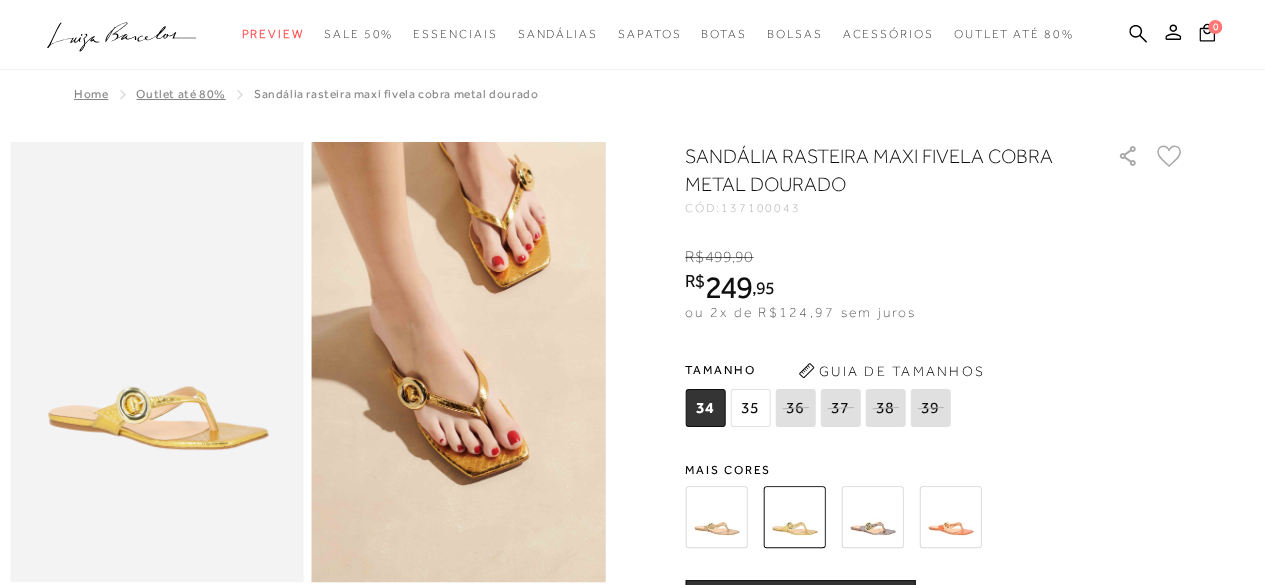 click at bounding box center [448, 298] 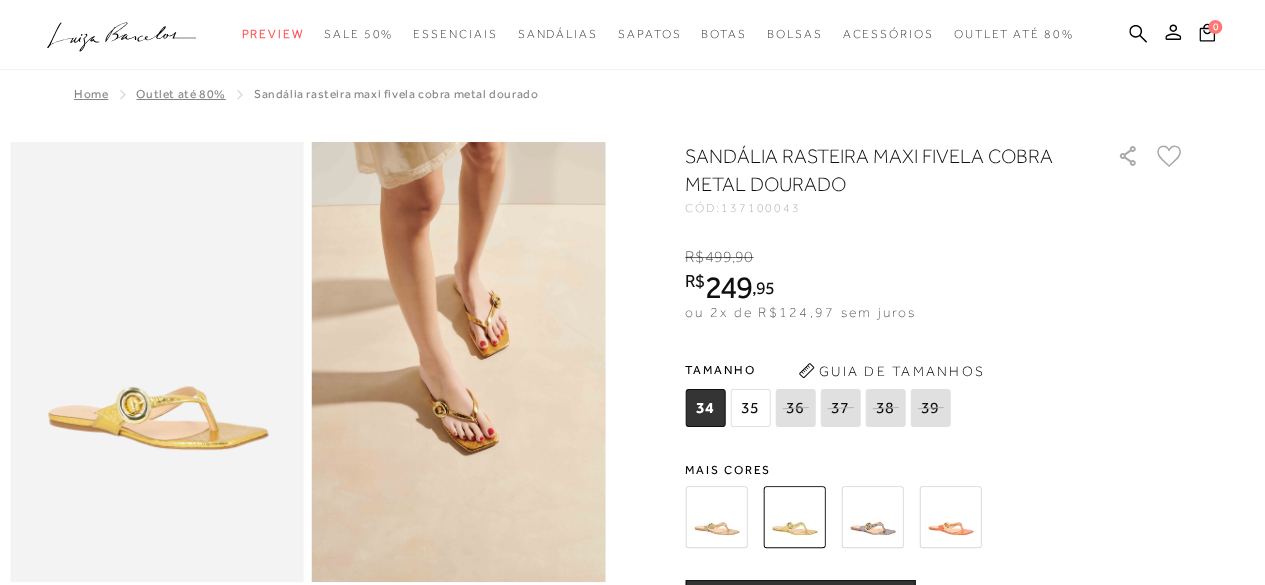 click at bounding box center (872, 517) 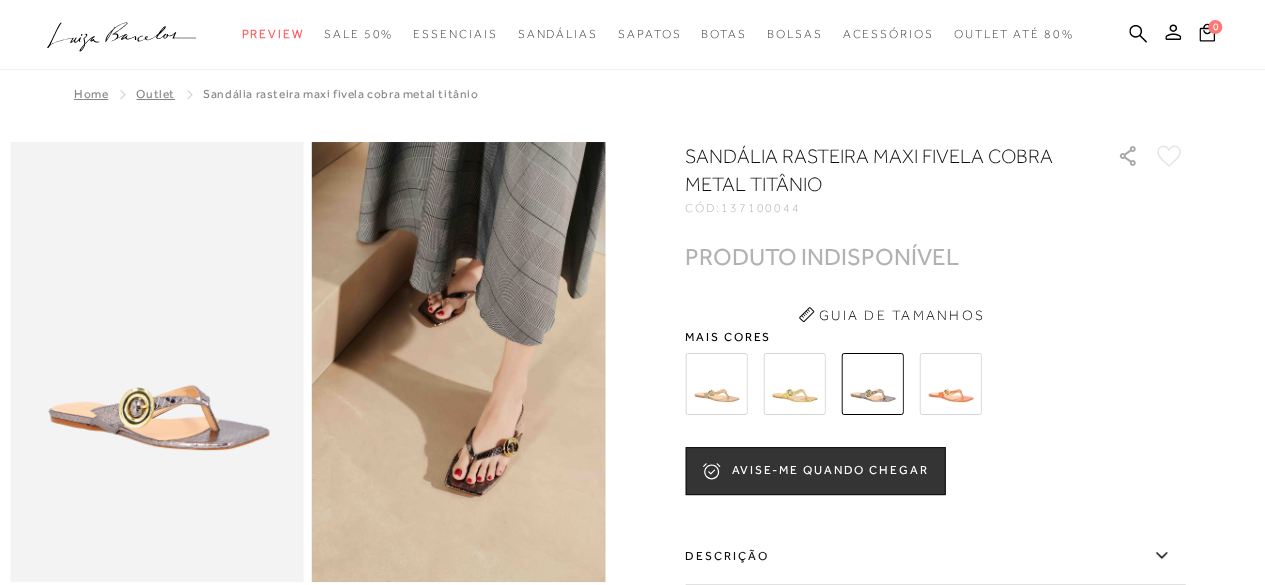 scroll, scrollTop: 0, scrollLeft: 0, axis: both 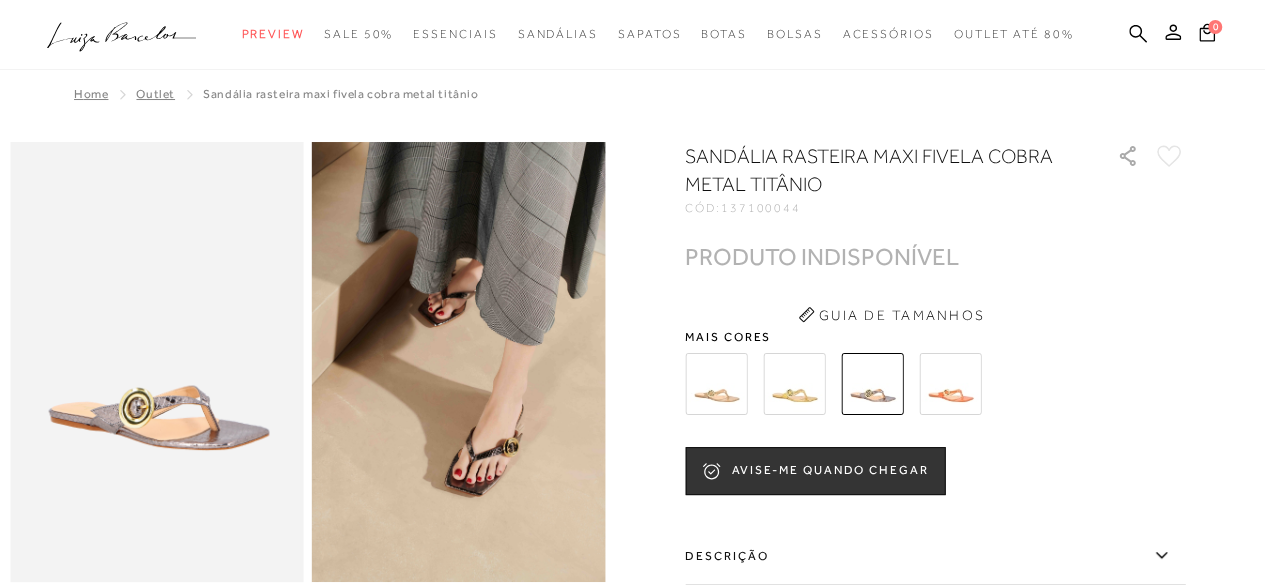 click at bounding box center [950, 384] 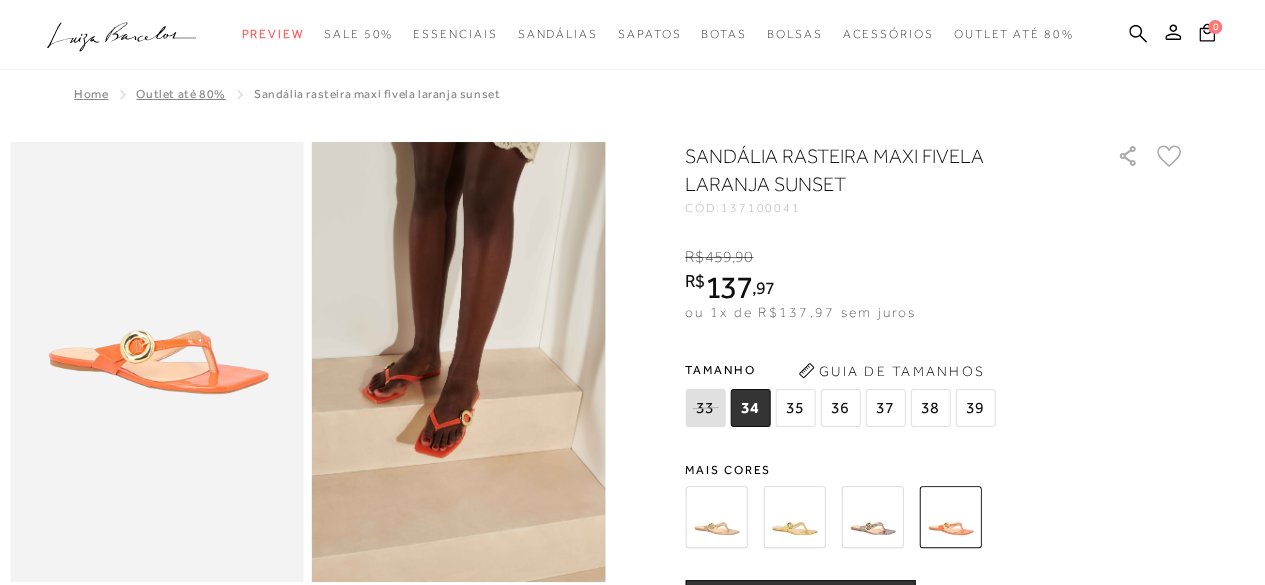 scroll, scrollTop: 0, scrollLeft: 0, axis: both 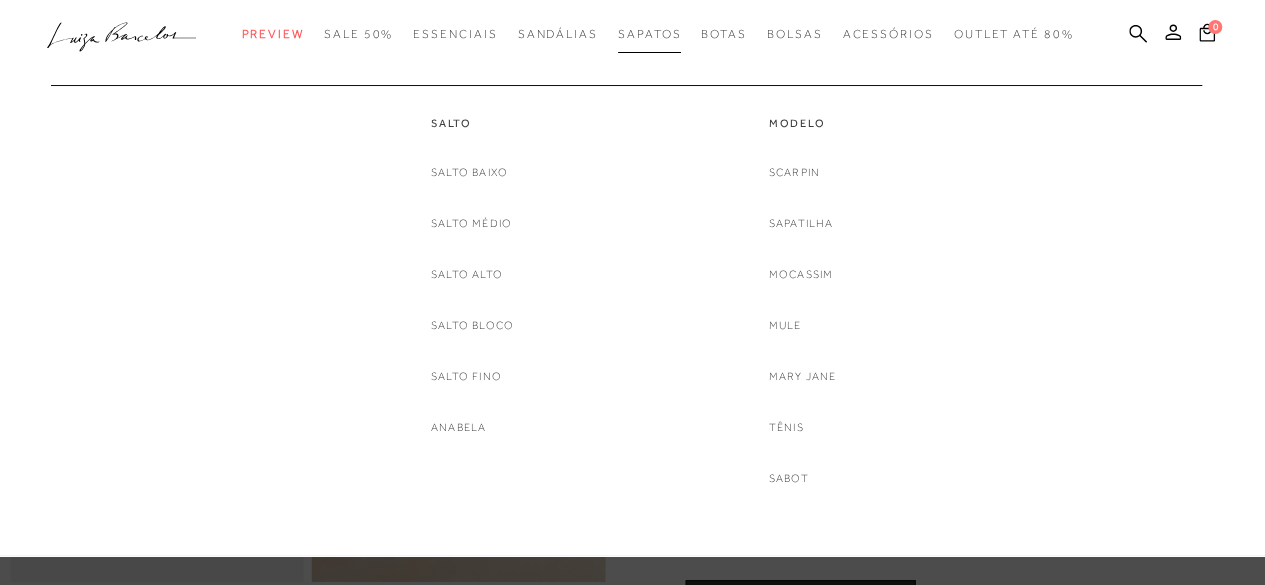 click on "Sapatos" at bounding box center (649, 34) 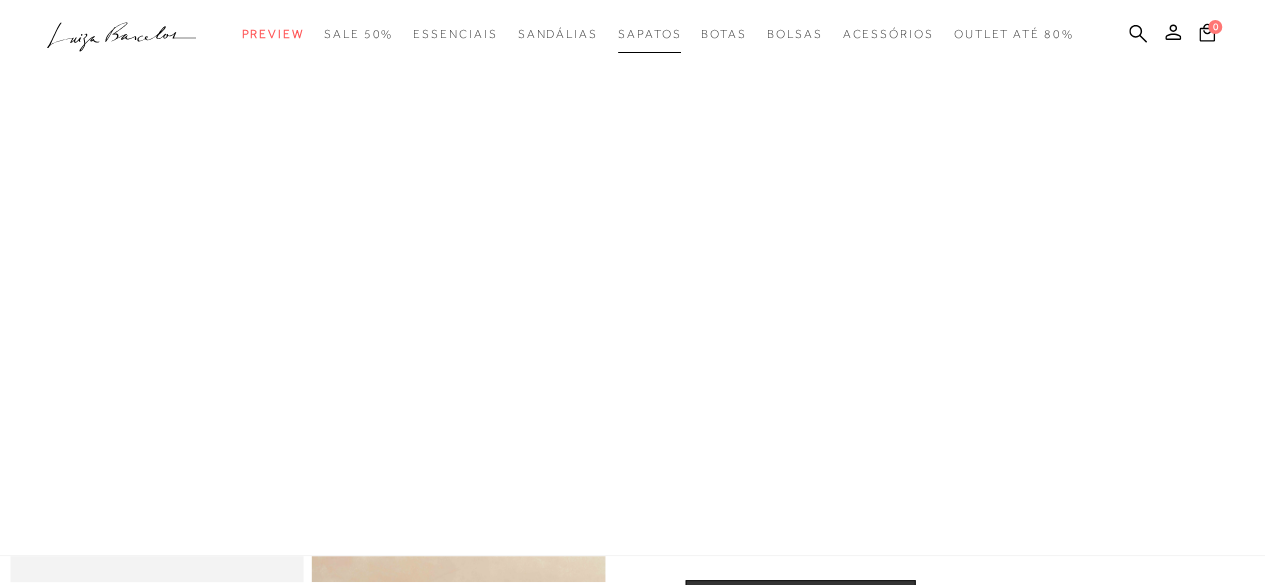 scroll, scrollTop: 0, scrollLeft: 0, axis: both 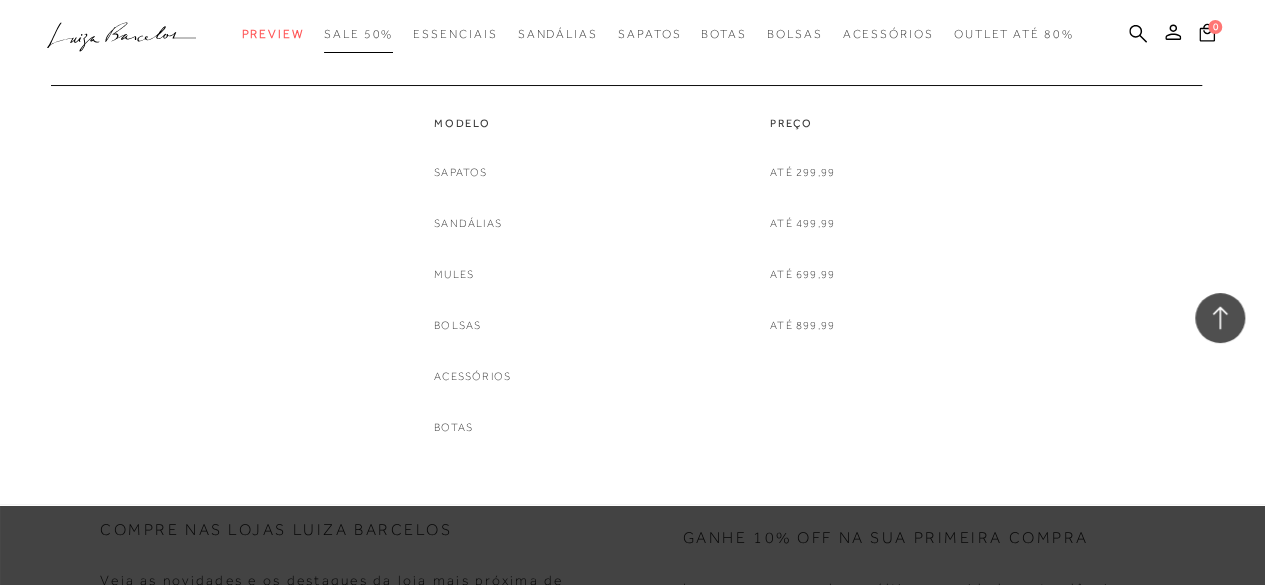 click on "SALE 50%" at bounding box center [358, 34] 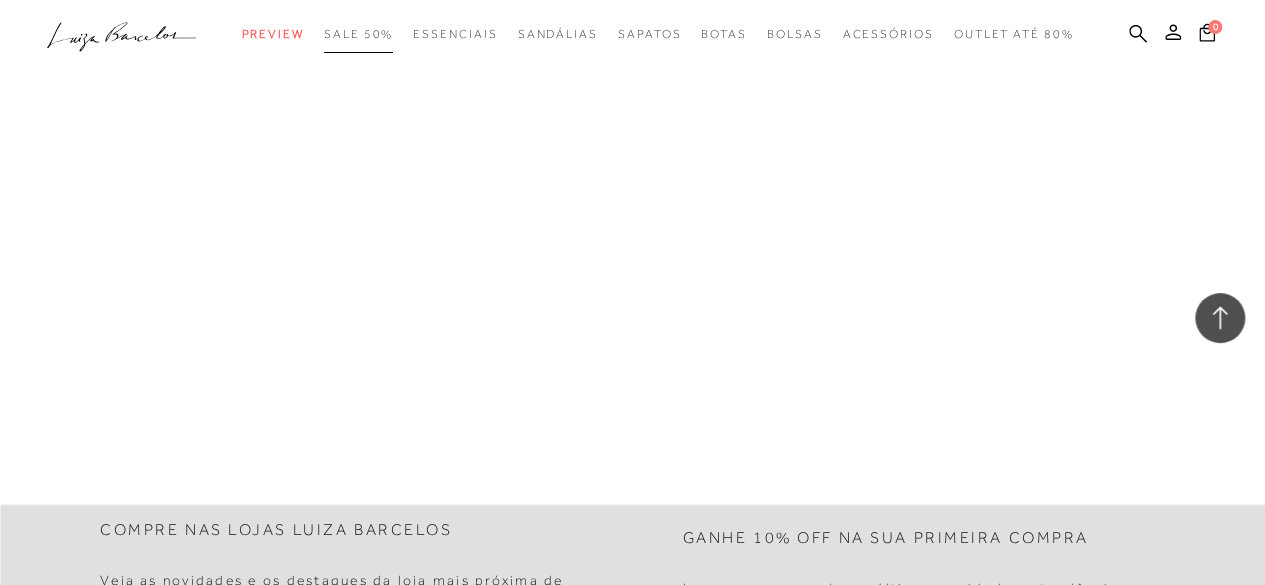 scroll, scrollTop: 0, scrollLeft: 0, axis: both 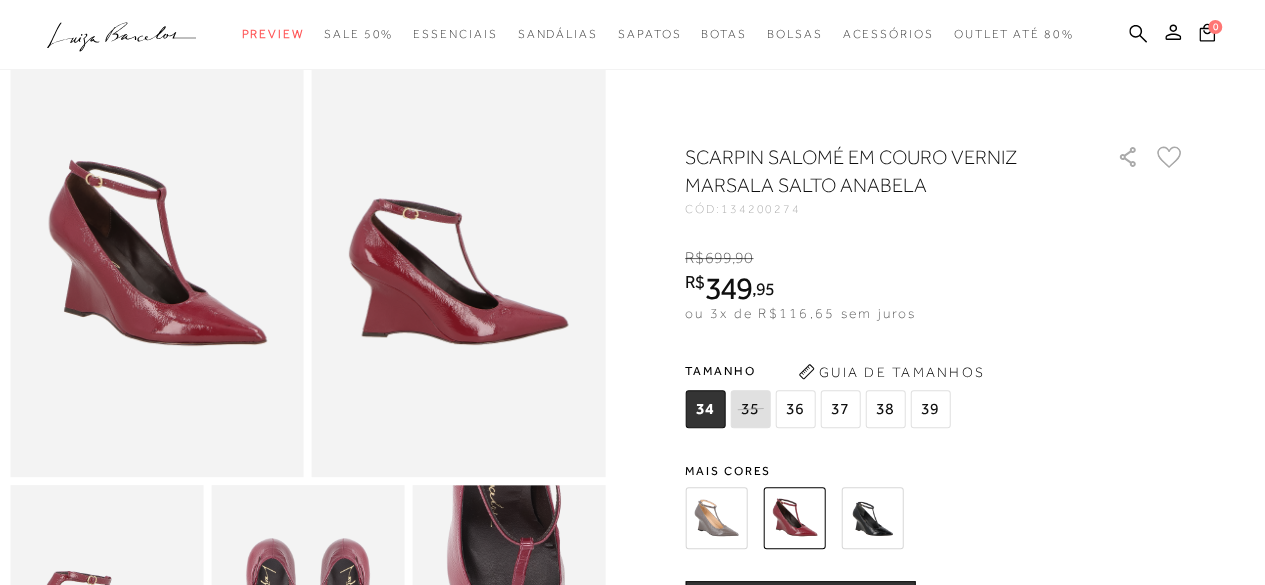 click at bounding box center (872, 518) 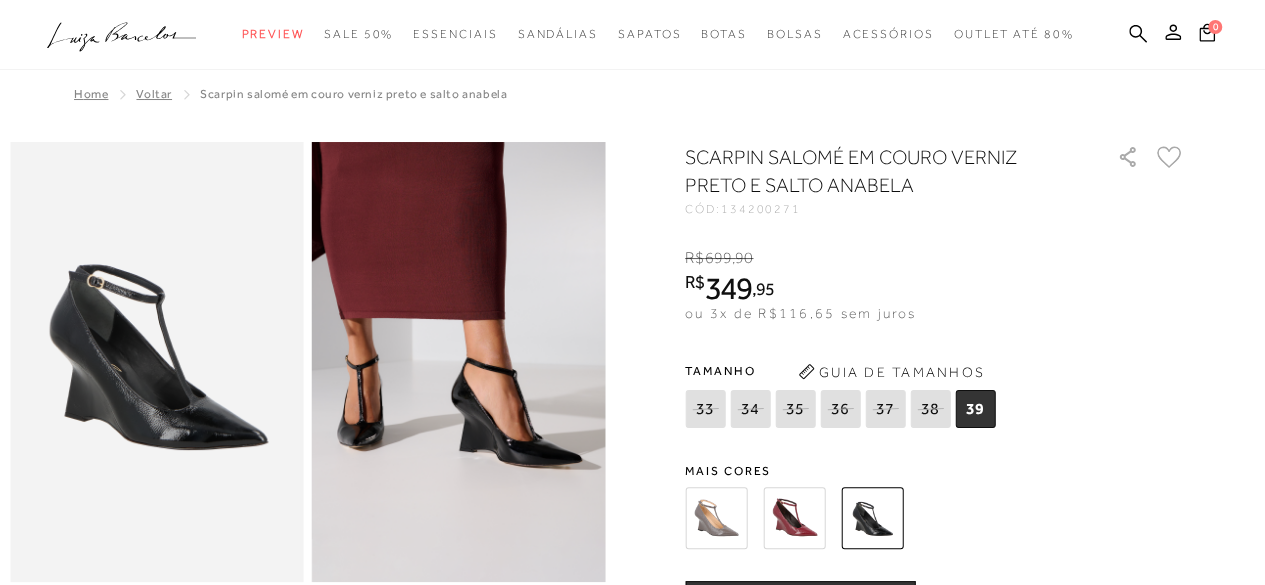 scroll, scrollTop: 0, scrollLeft: 0, axis: both 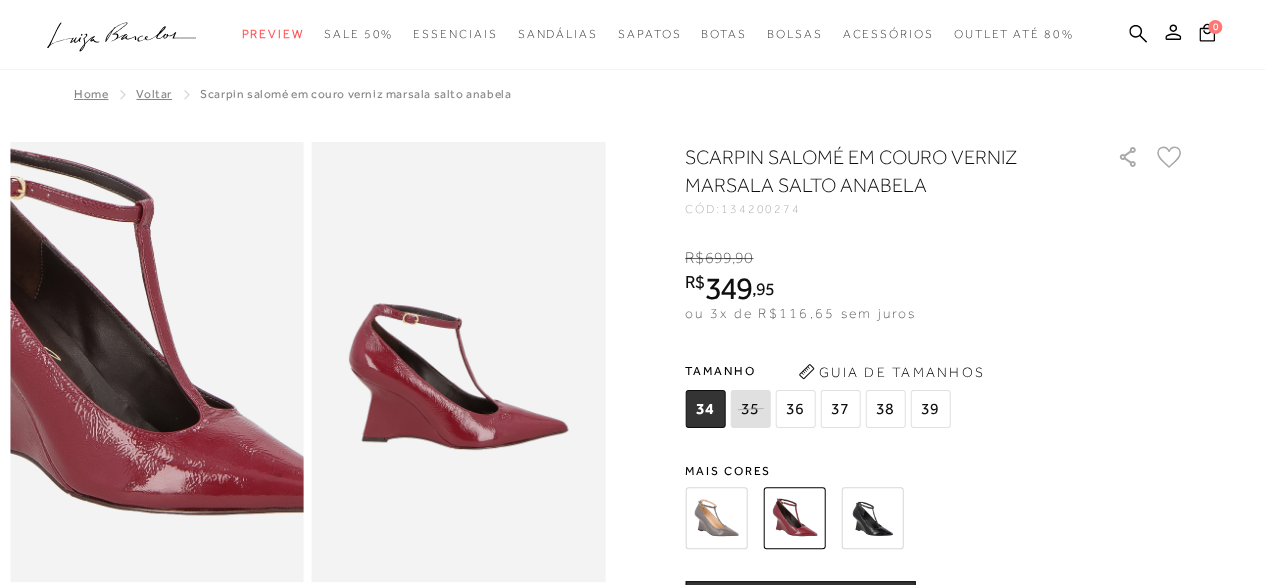 click at bounding box center [134, 338] 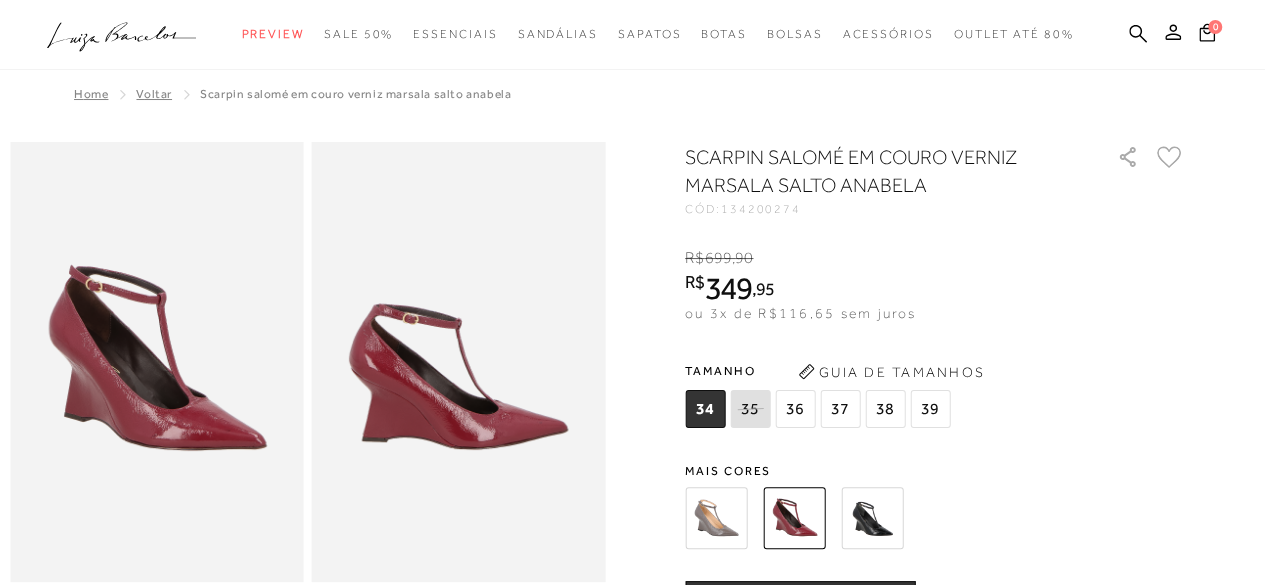 click on "38" at bounding box center [885, 409] 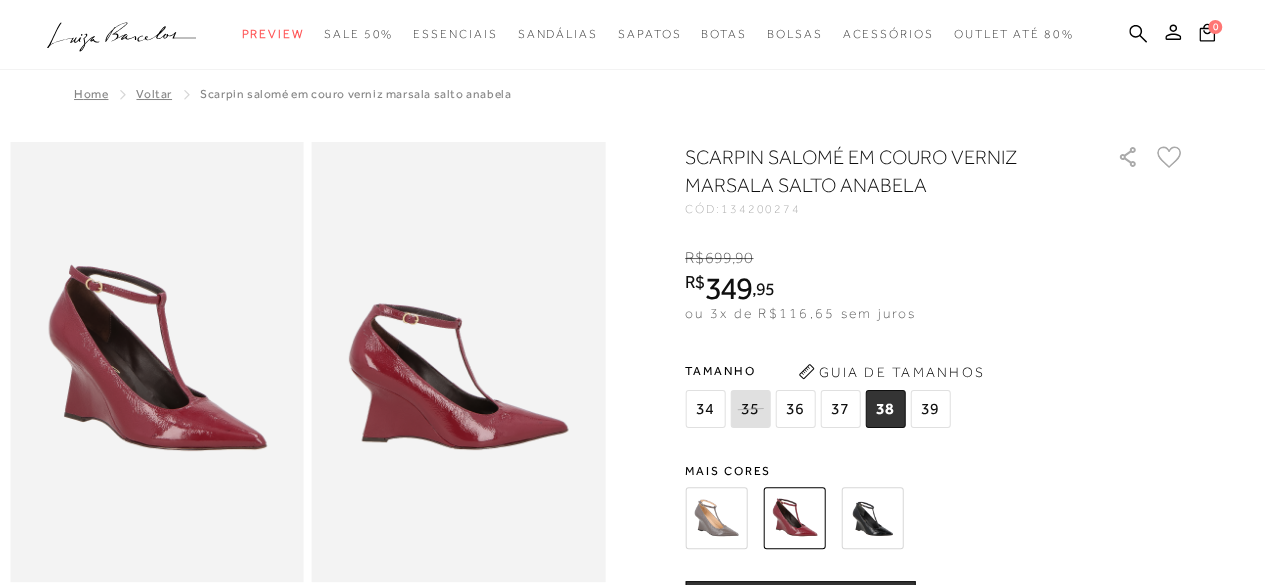 scroll, scrollTop: 512, scrollLeft: 0, axis: vertical 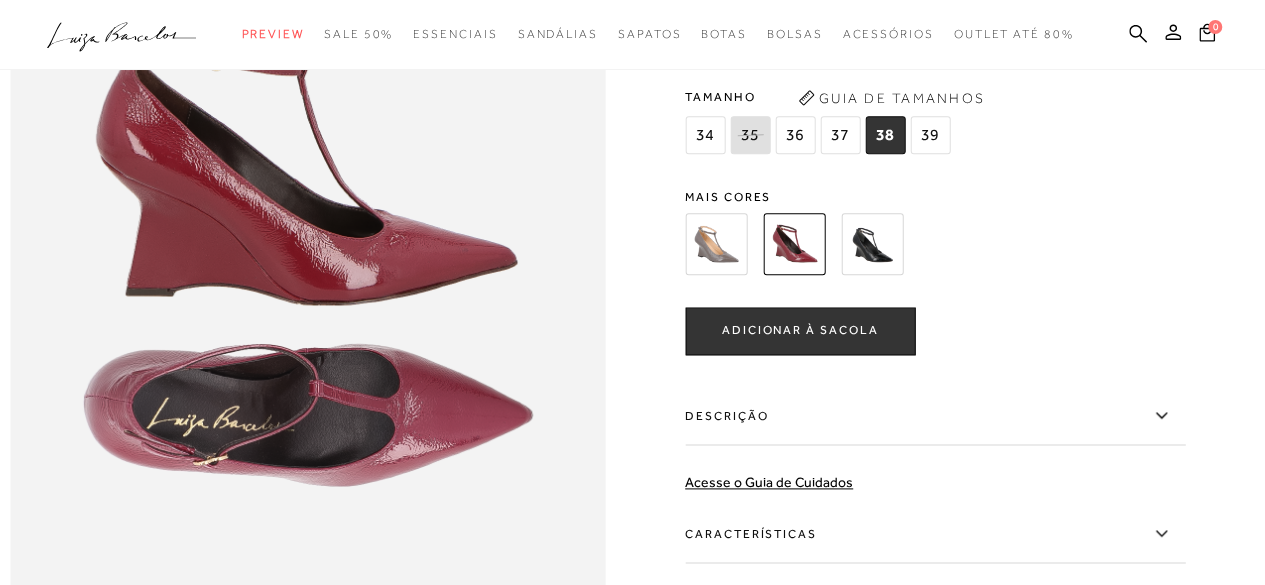 click on "ADICIONAR À SACOLA" at bounding box center (800, 330) 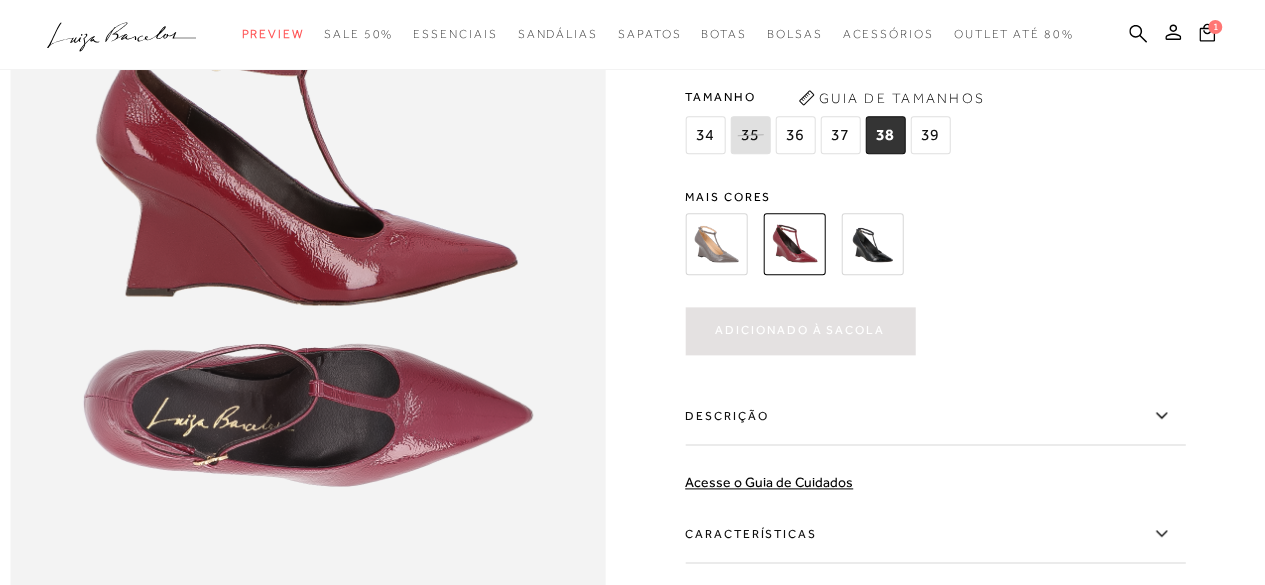 scroll, scrollTop: 0, scrollLeft: 0, axis: both 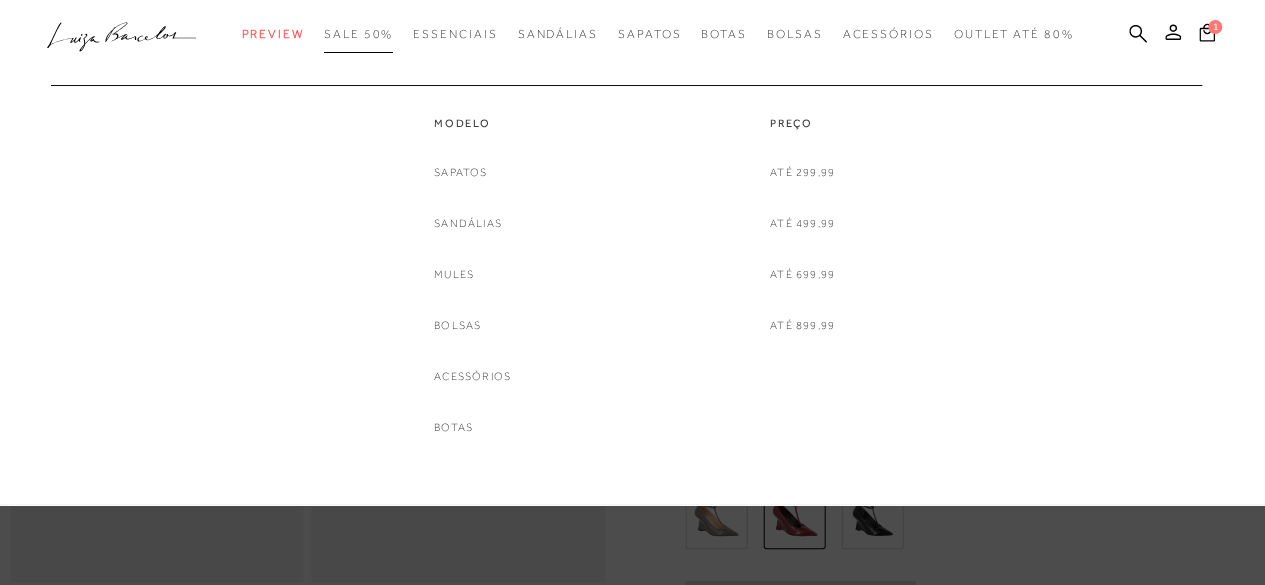 click on "SALE 50%" at bounding box center (358, 34) 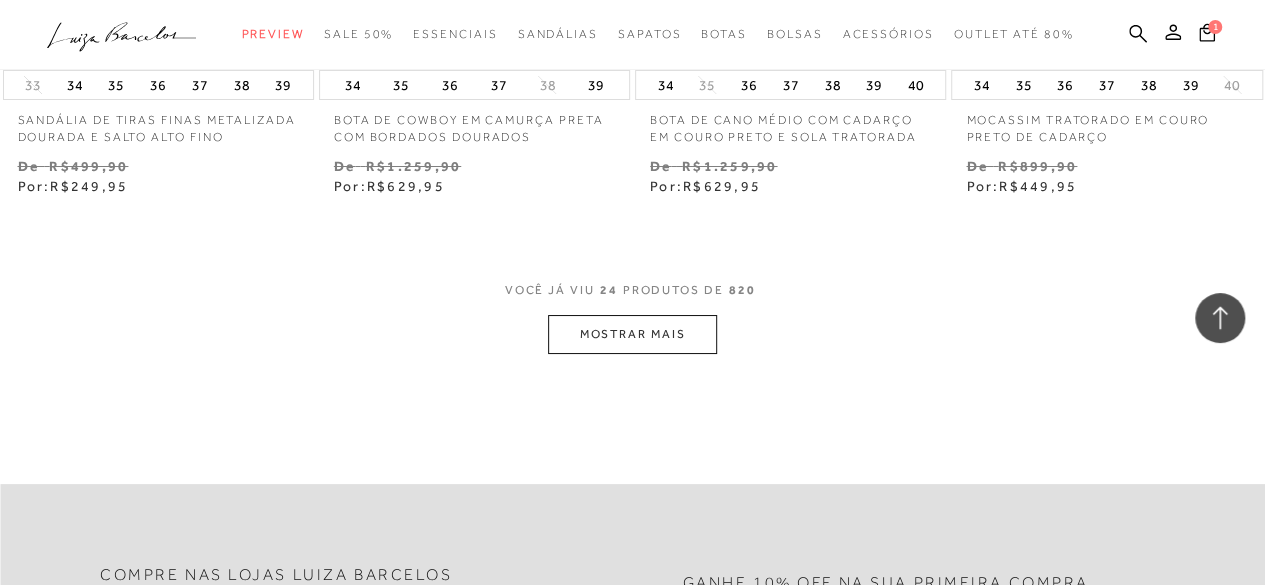 scroll, scrollTop: 3701, scrollLeft: 0, axis: vertical 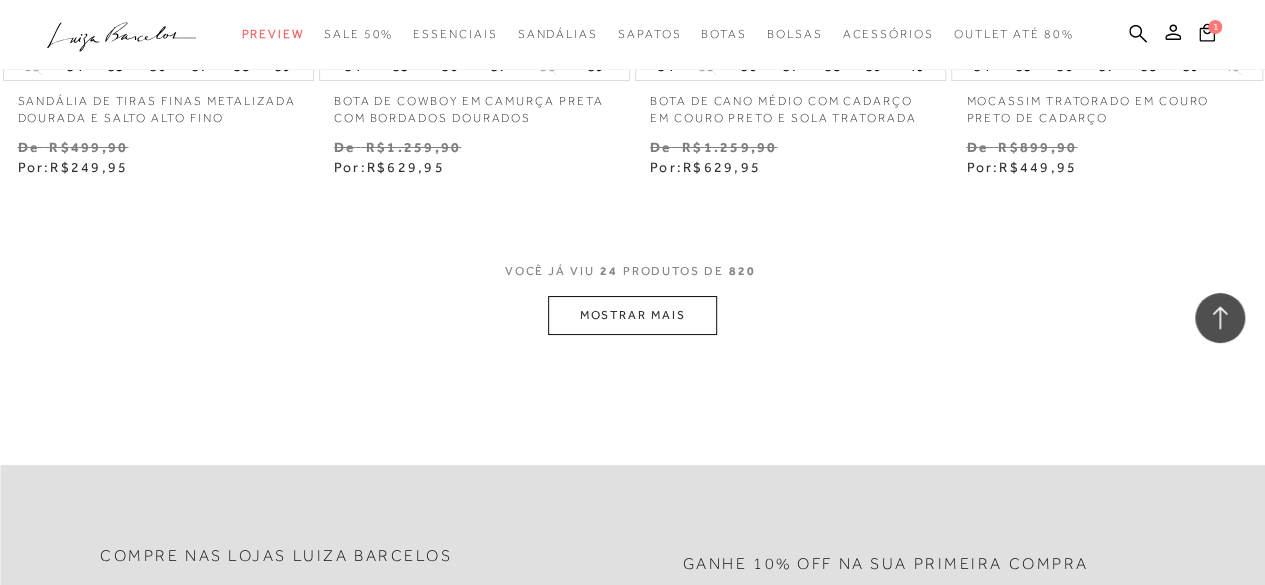 click on "MOSTRAR MAIS" at bounding box center [632, 315] 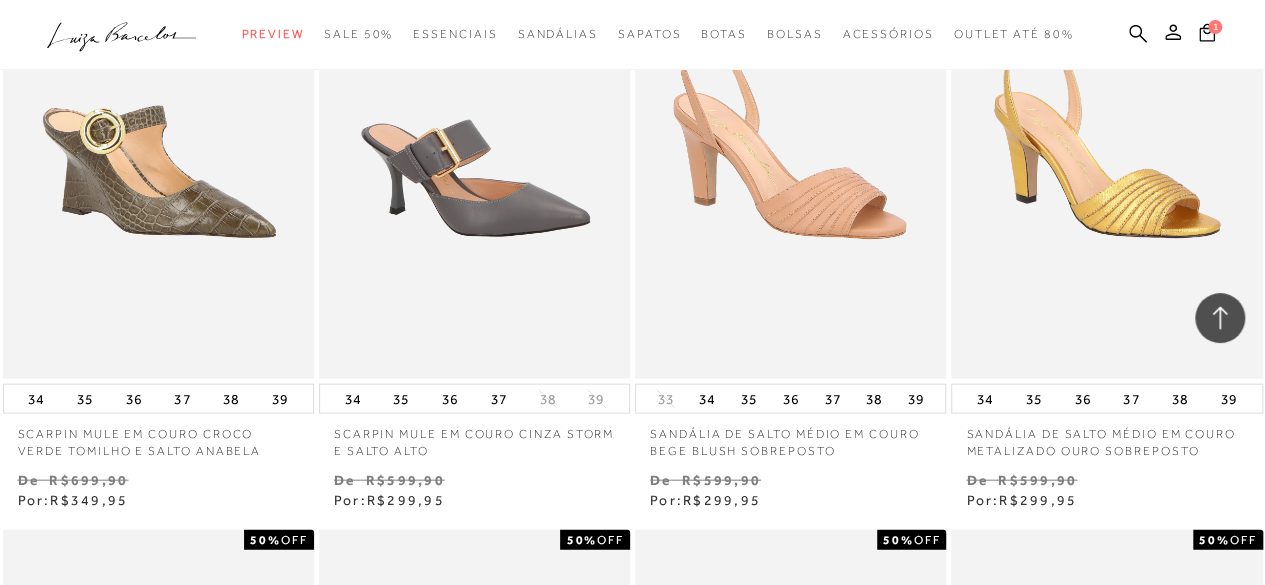 scroll, scrollTop: 5871, scrollLeft: 0, axis: vertical 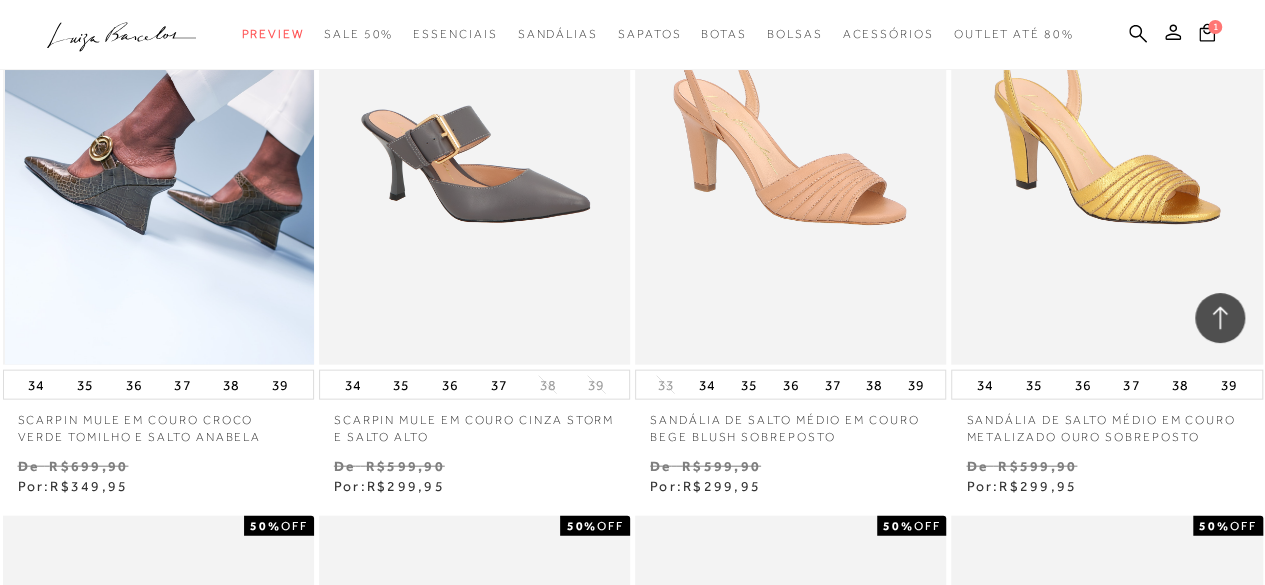 click at bounding box center (159, 131) 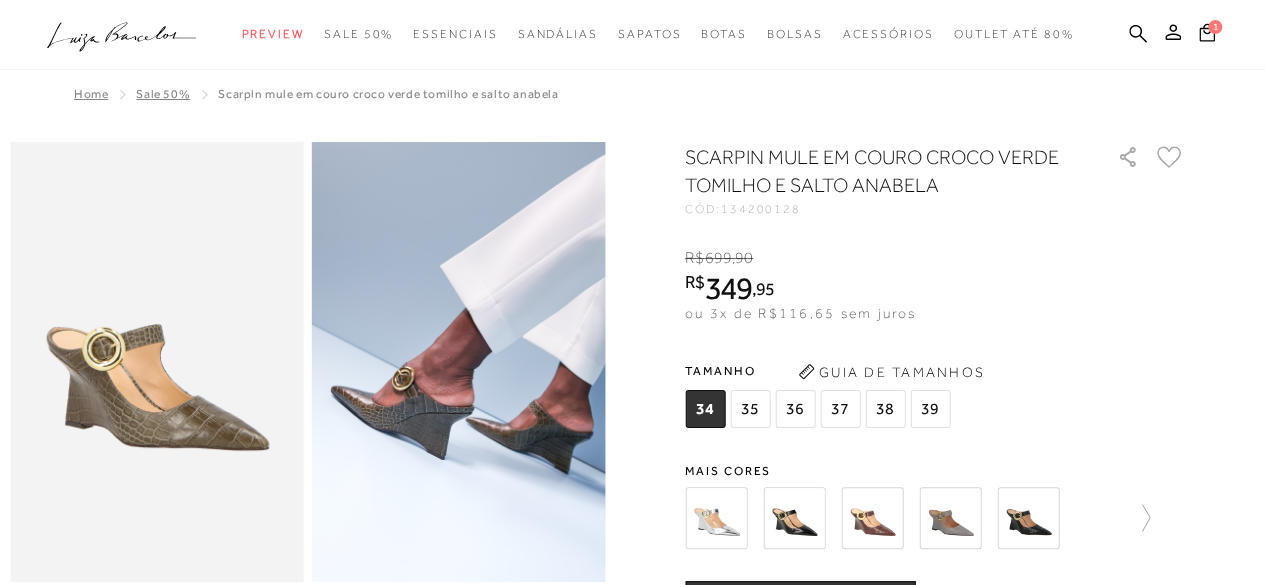scroll, scrollTop: 0, scrollLeft: 0, axis: both 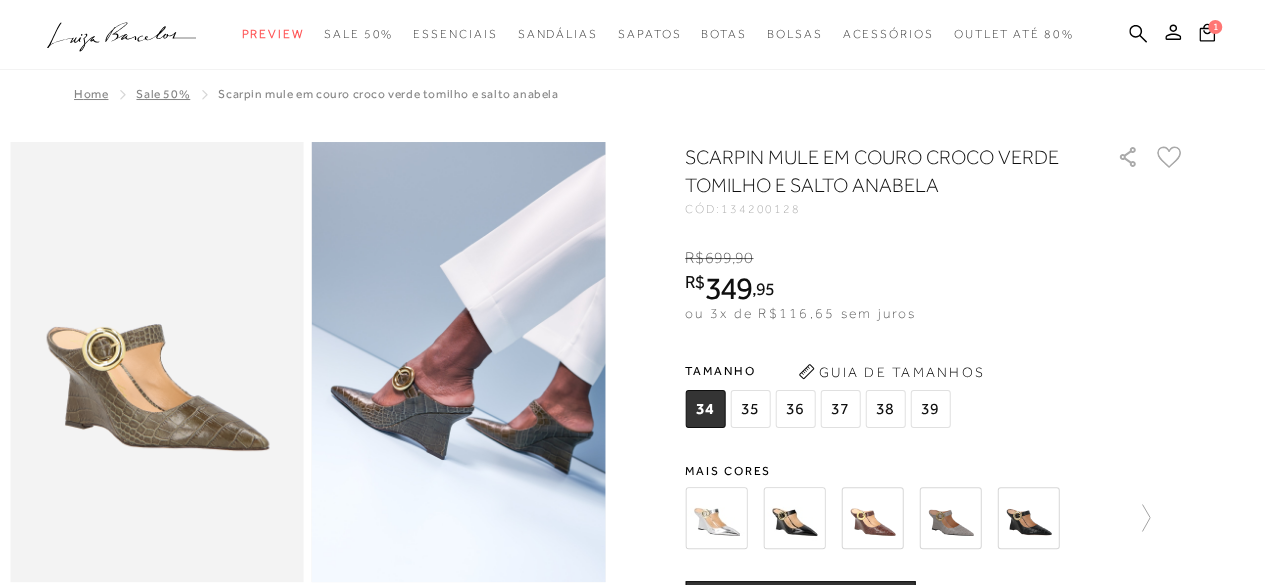 click at bounding box center [716, 518] 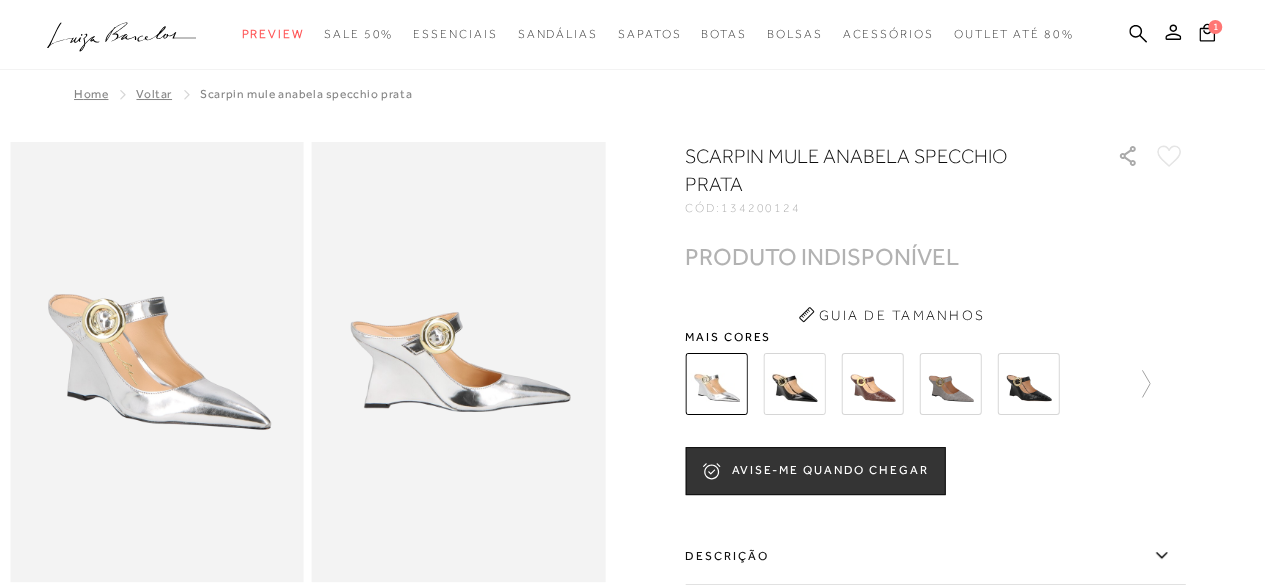scroll, scrollTop: 0, scrollLeft: 0, axis: both 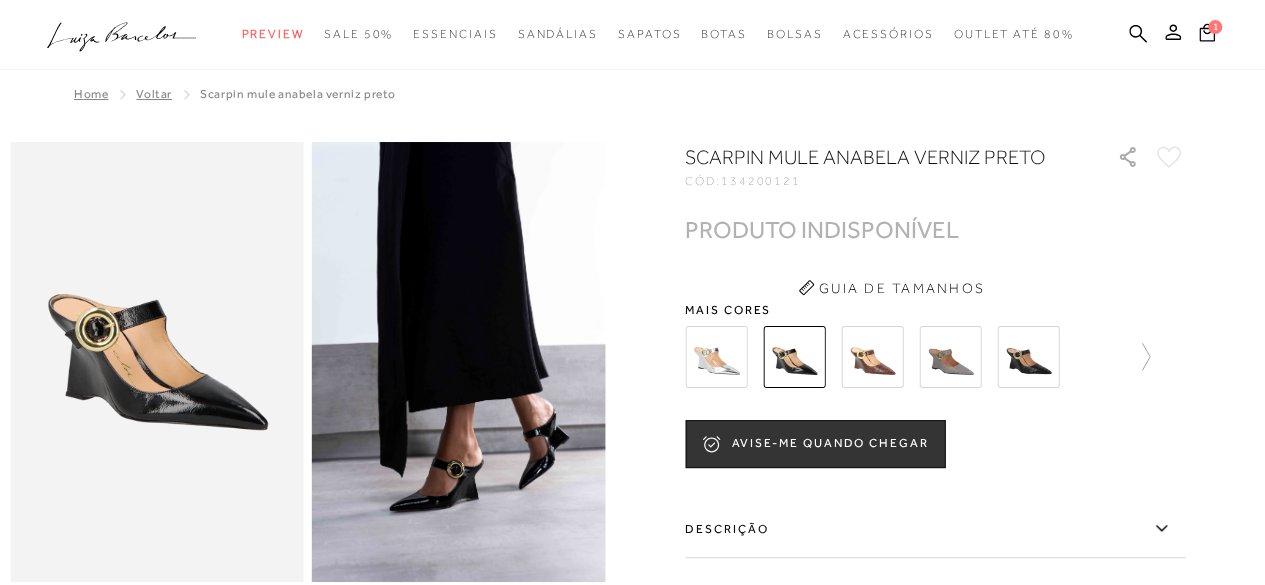 click at bounding box center [872, 357] 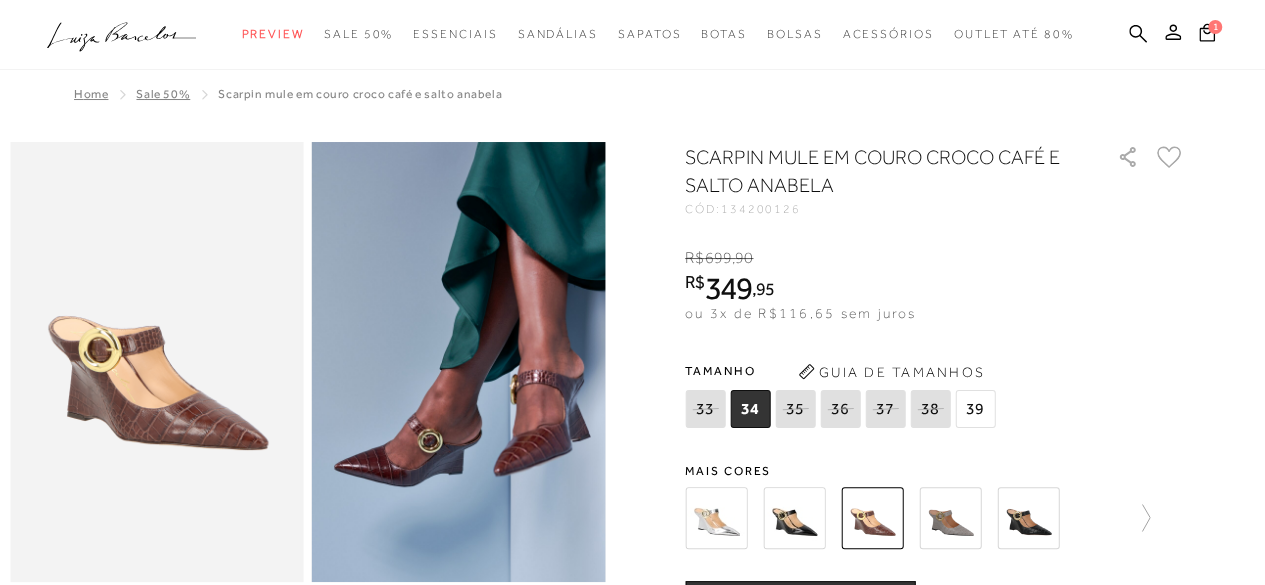 scroll, scrollTop: 0, scrollLeft: 0, axis: both 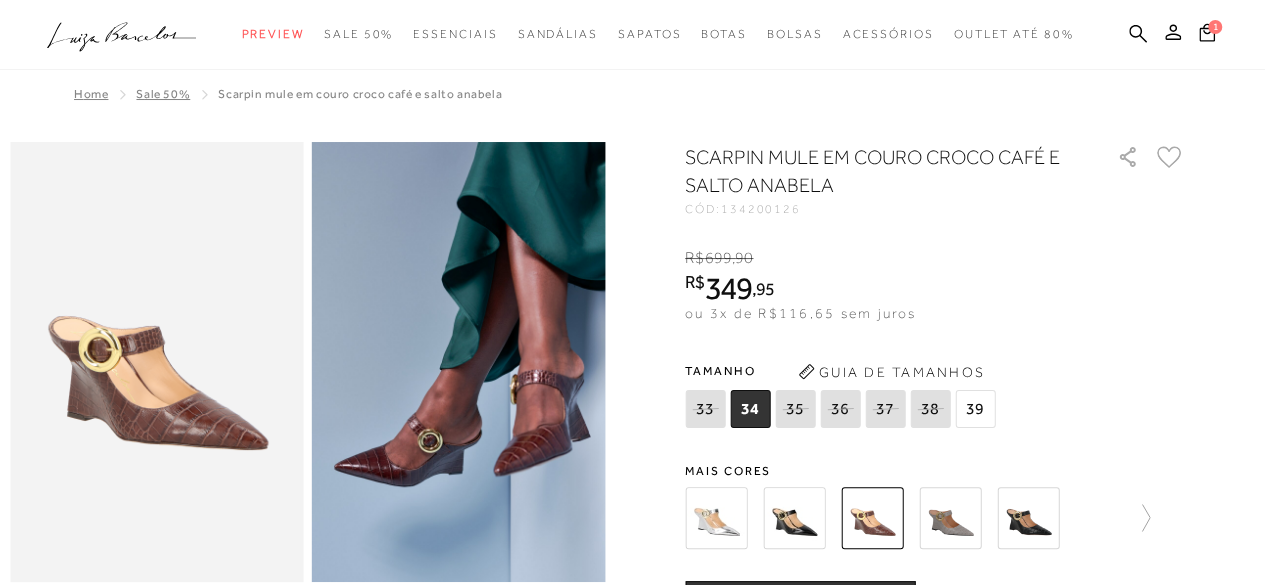 click at bounding box center (950, 518) 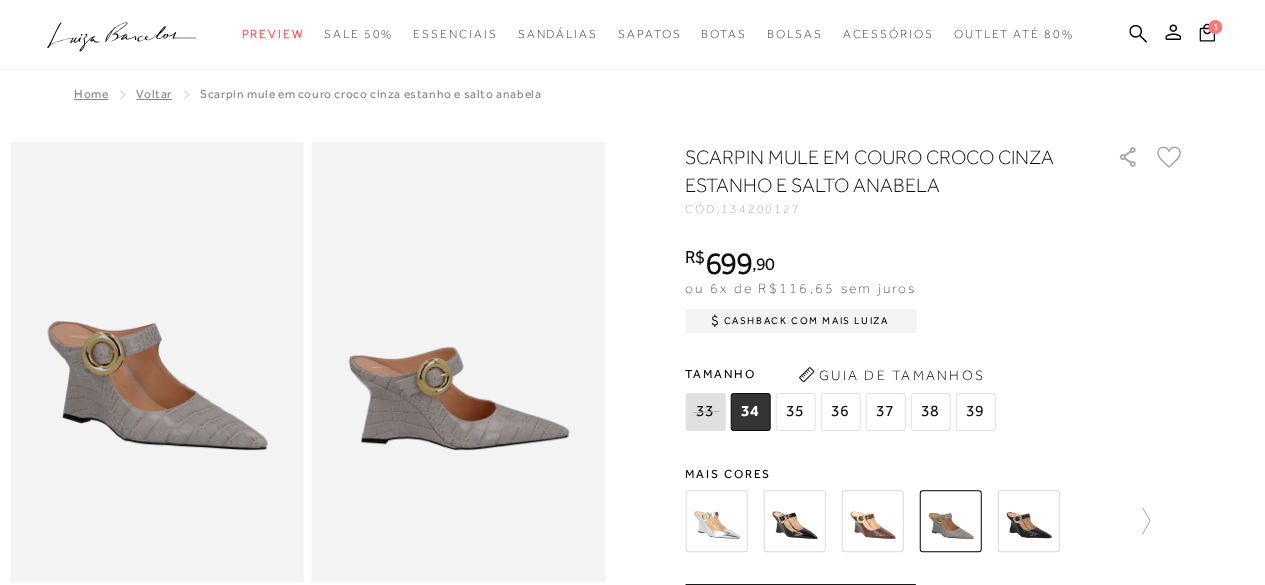 scroll, scrollTop: 0, scrollLeft: 0, axis: both 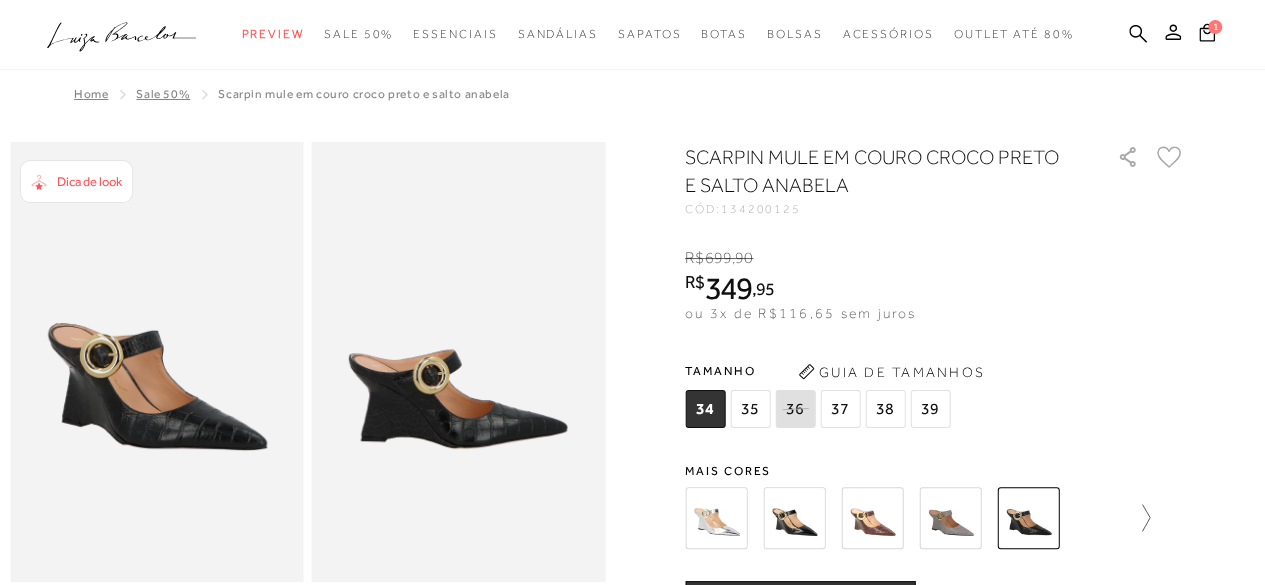 click 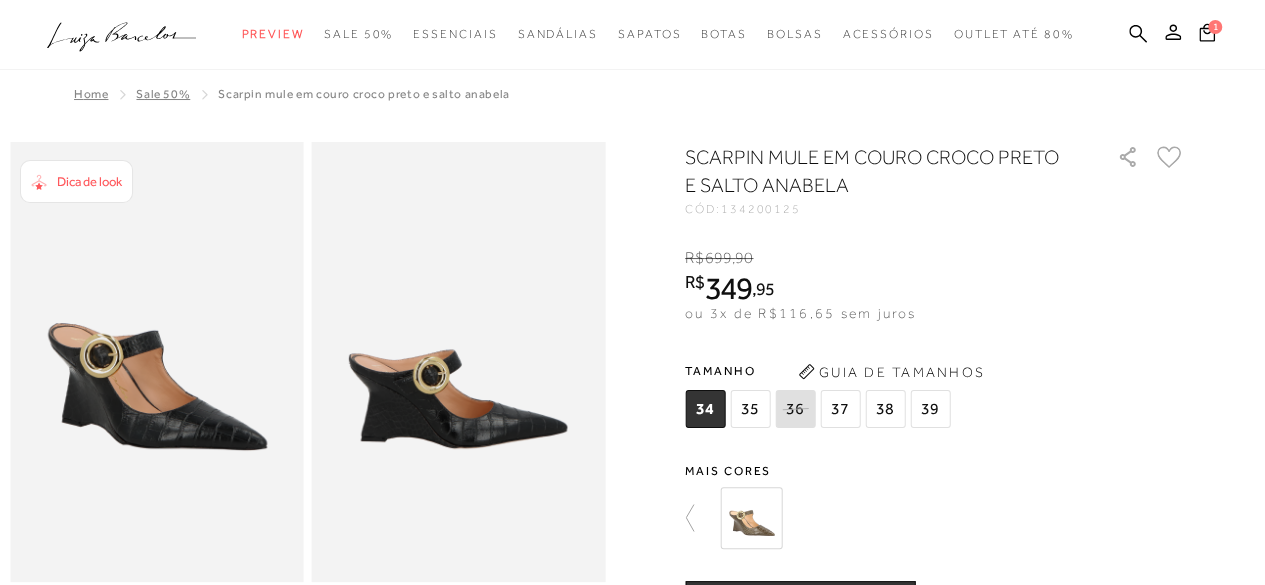 click at bounding box center (751, 518) 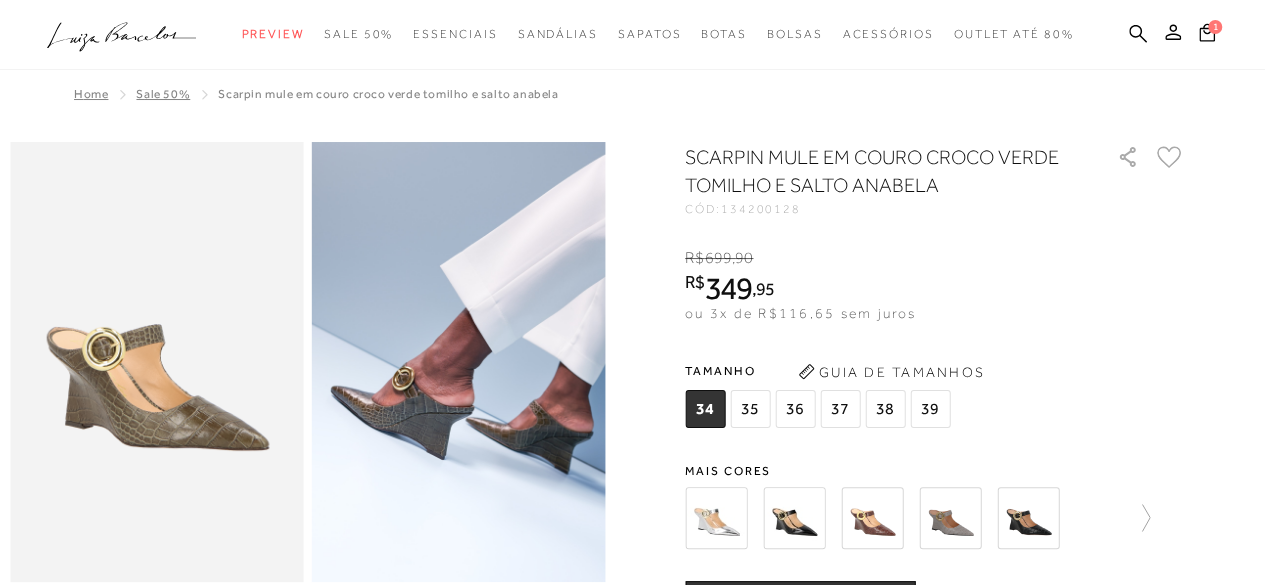 scroll, scrollTop: 0, scrollLeft: 0, axis: both 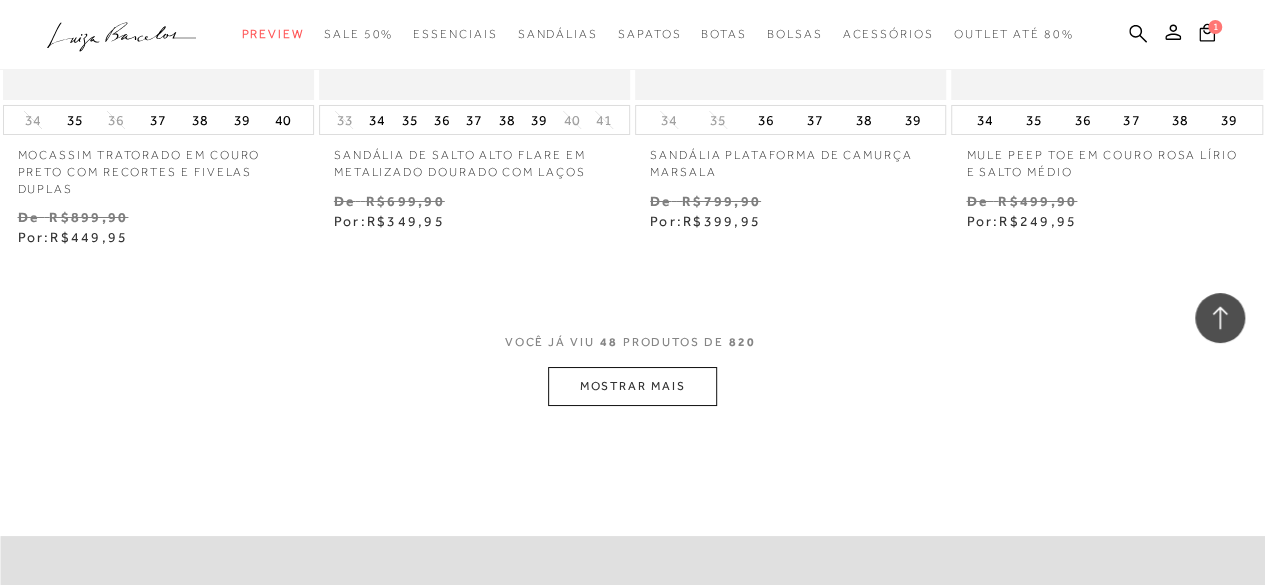click on "MOSTRAR MAIS" at bounding box center [632, 386] 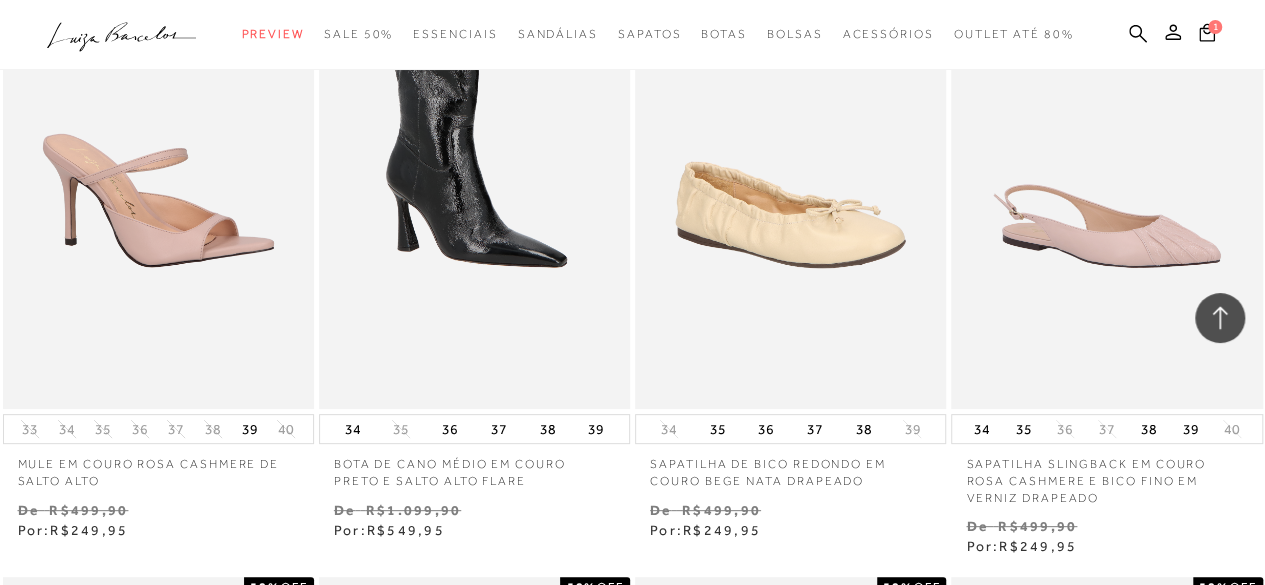 scroll, scrollTop: 7716, scrollLeft: 0, axis: vertical 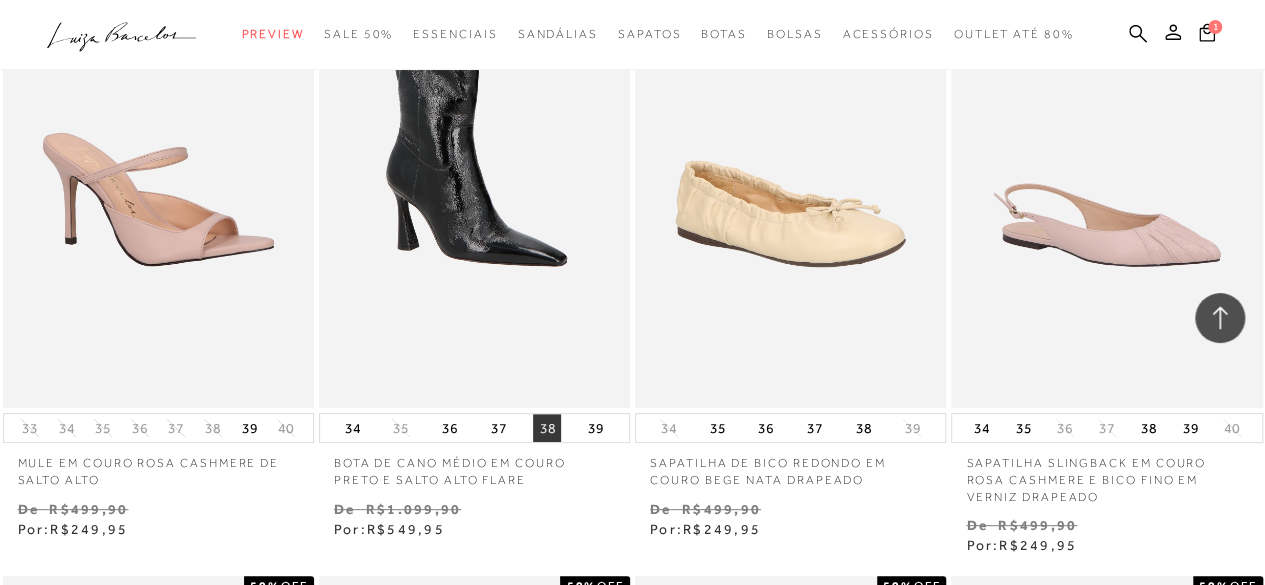 click on "38" at bounding box center (547, 428) 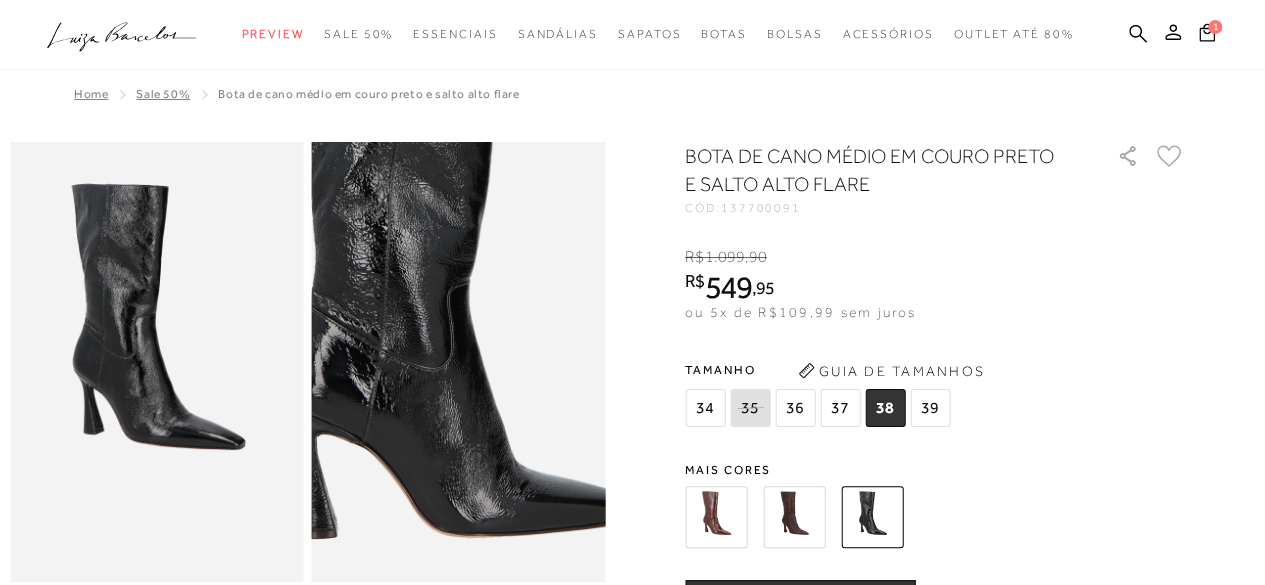 scroll, scrollTop: 0, scrollLeft: 0, axis: both 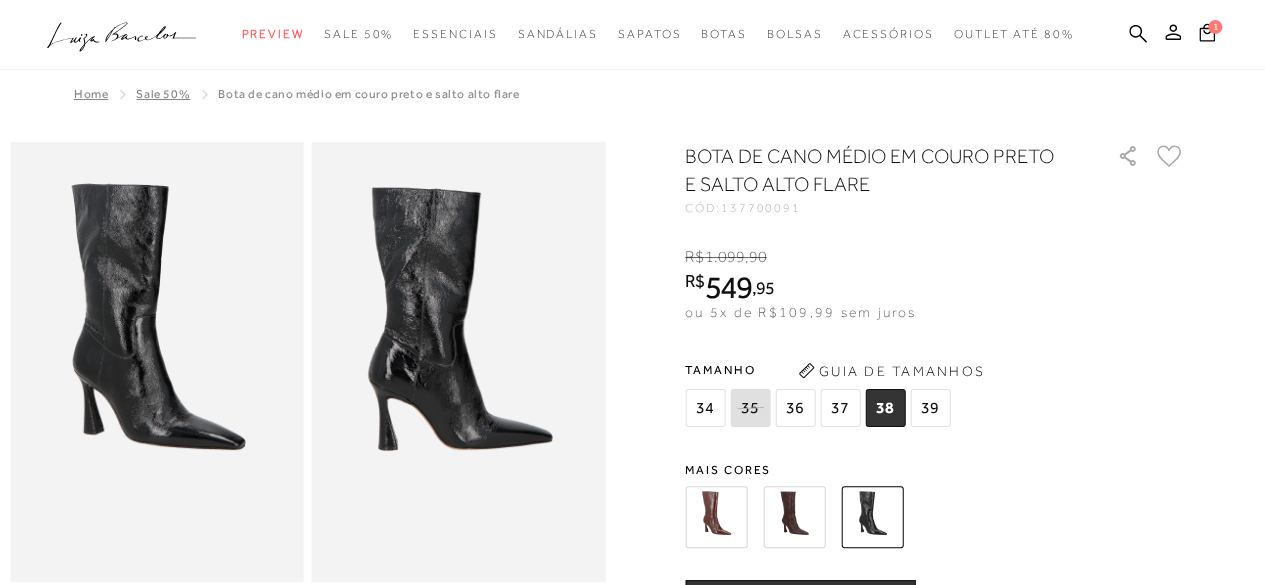 click on "38" at bounding box center [885, 408] 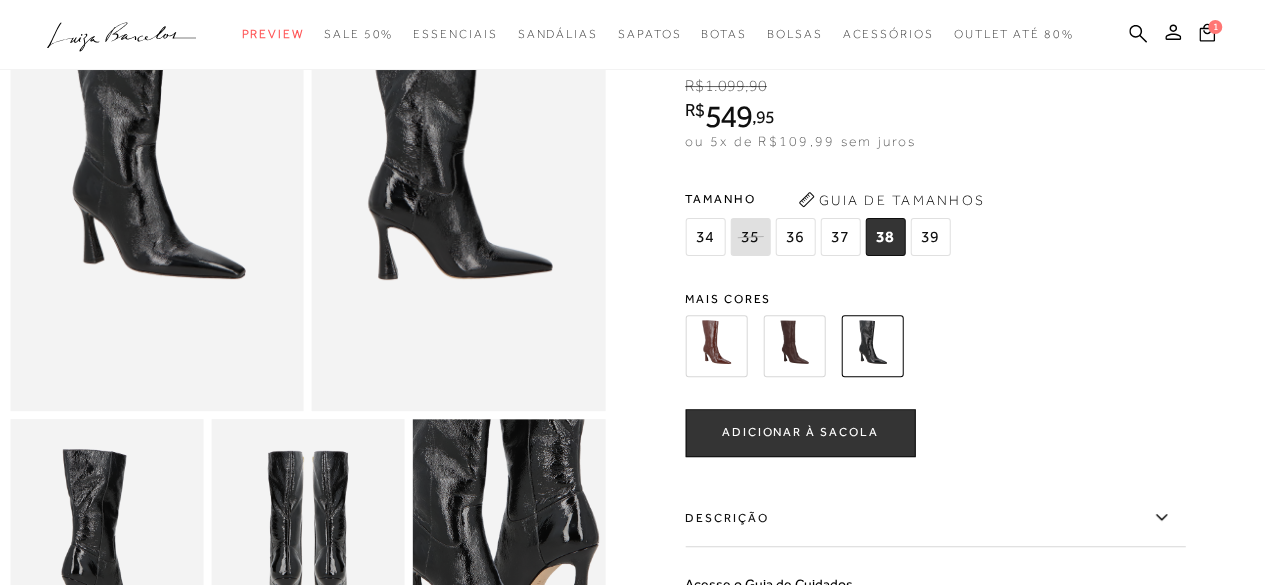 scroll, scrollTop: 173, scrollLeft: 0, axis: vertical 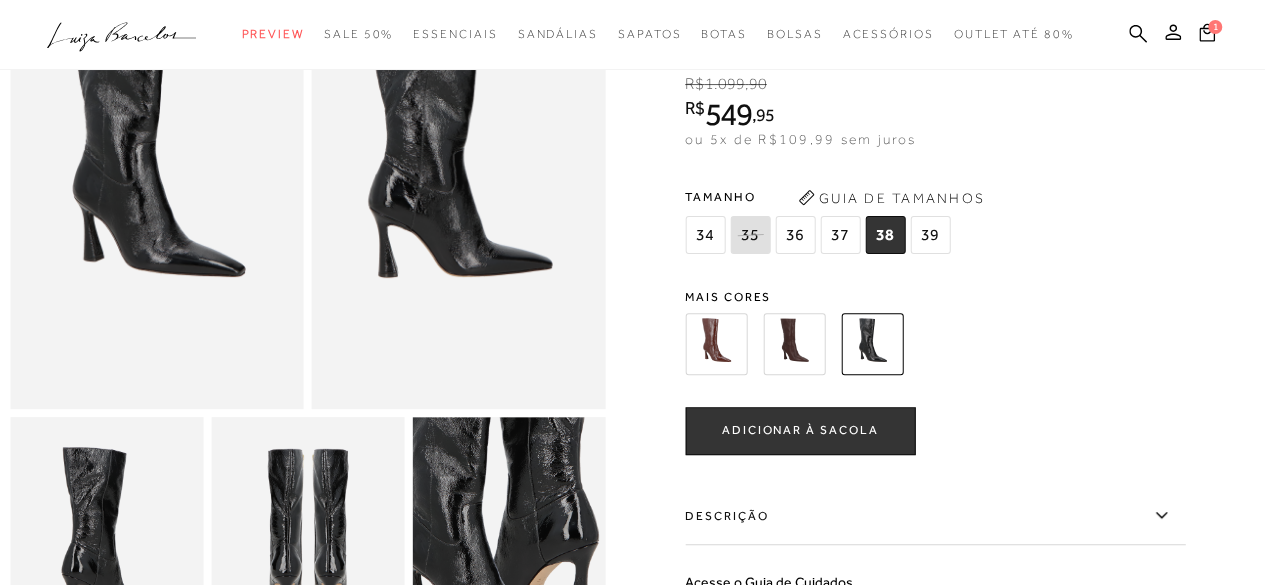 click on "ADICIONAR À SACOLA" at bounding box center [800, 431] 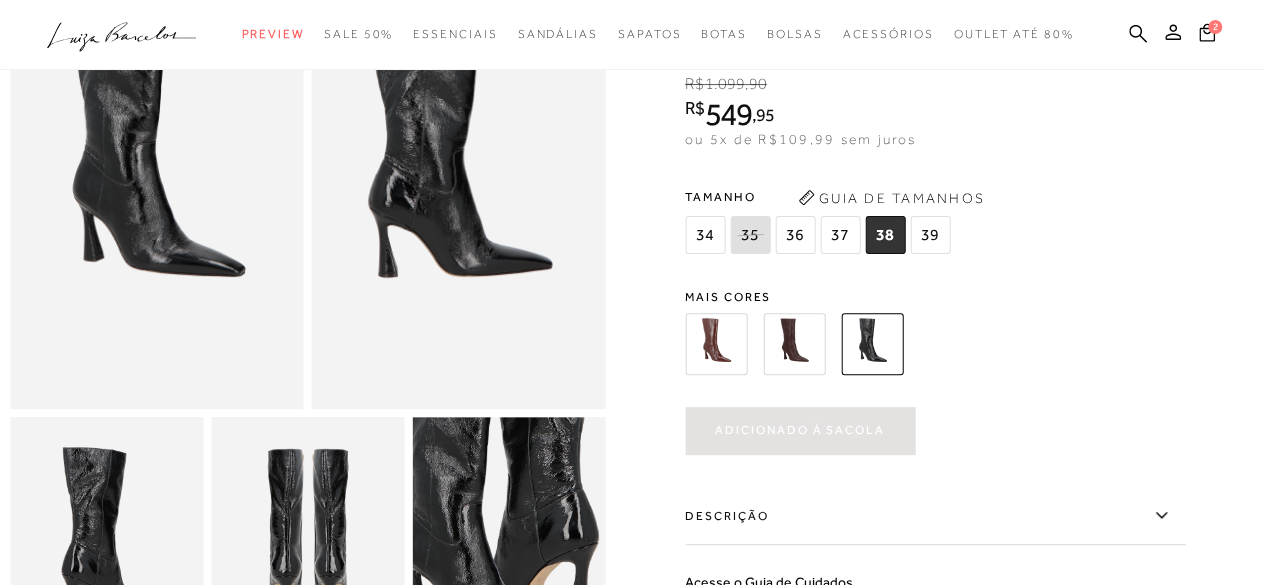scroll, scrollTop: 0, scrollLeft: 0, axis: both 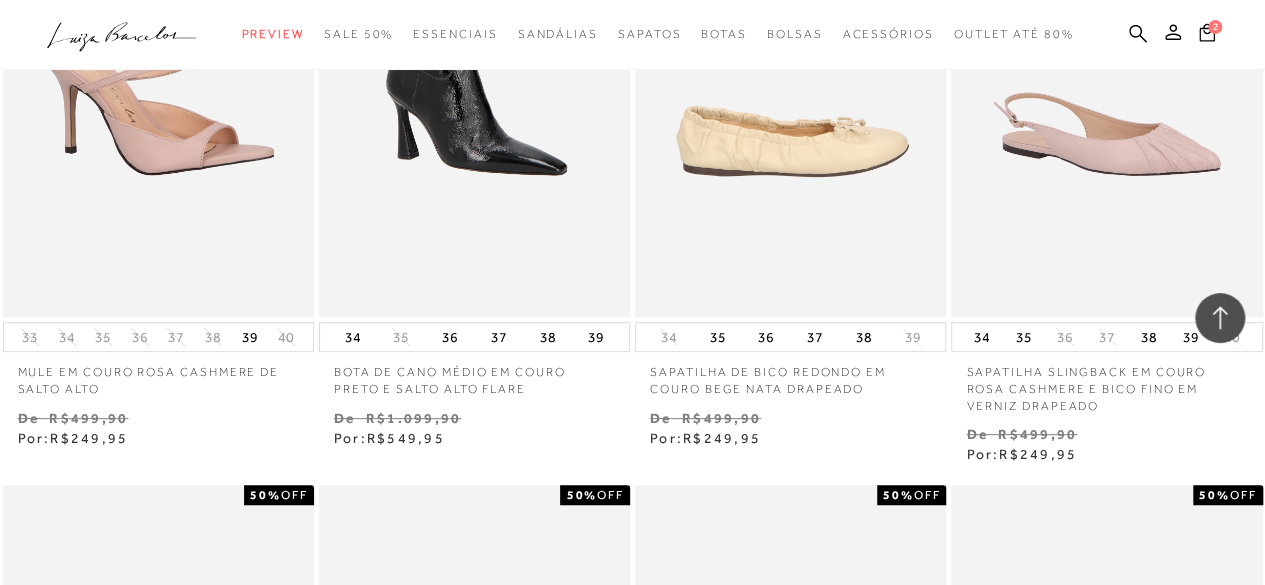 drag, startPoint x: 1246, startPoint y: 116, endPoint x: 892, endPoint y: 249, distance: 378.16003 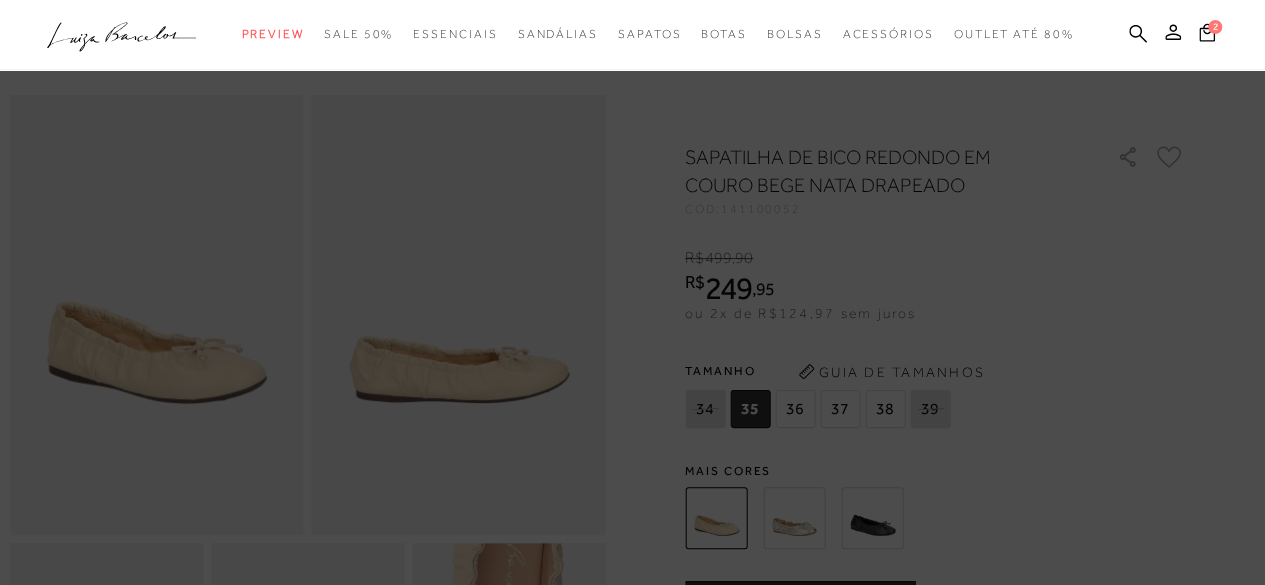 scroll, scrollTop: 0, scrollLeft: 0, axis: both 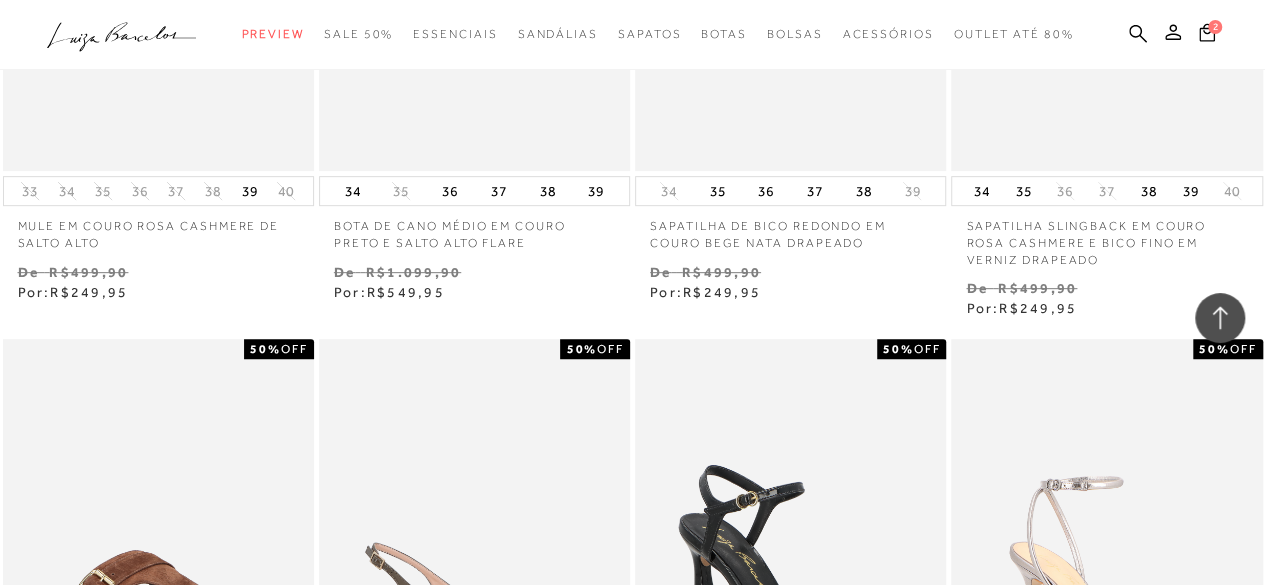 click 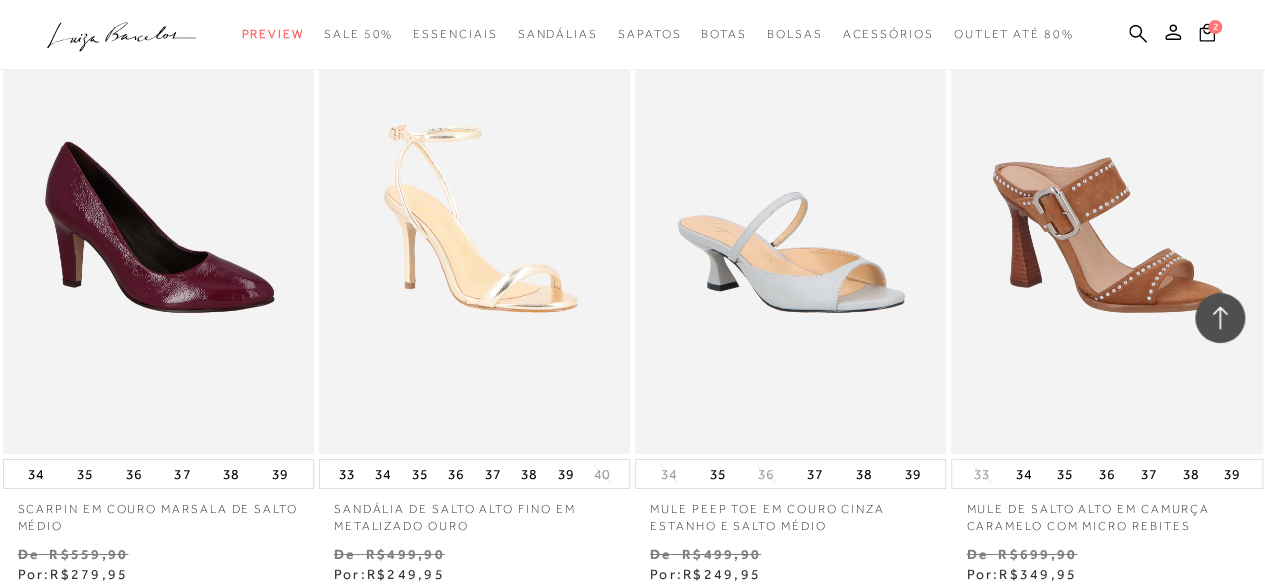scroll, scrollTop: 11111, scrollLeft: 0, axis: vertical 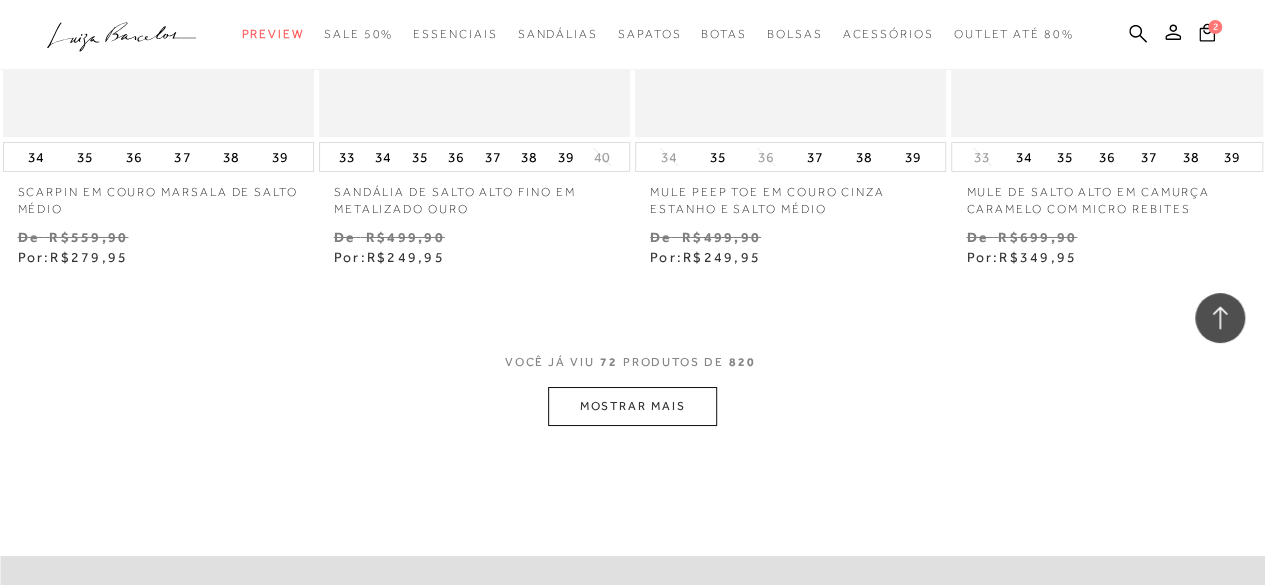 click on "MOSTRAR MAIS" at bounding box center (632, 406) 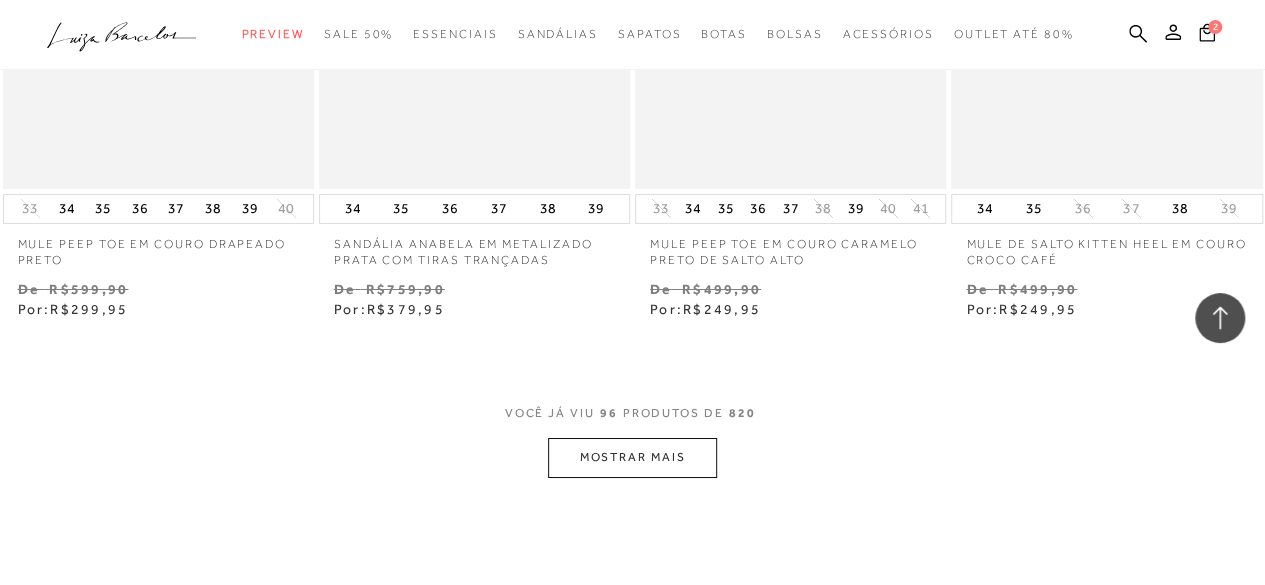 scroll, scrollTop: 14825, scrollLeft: 0, axis: vertical 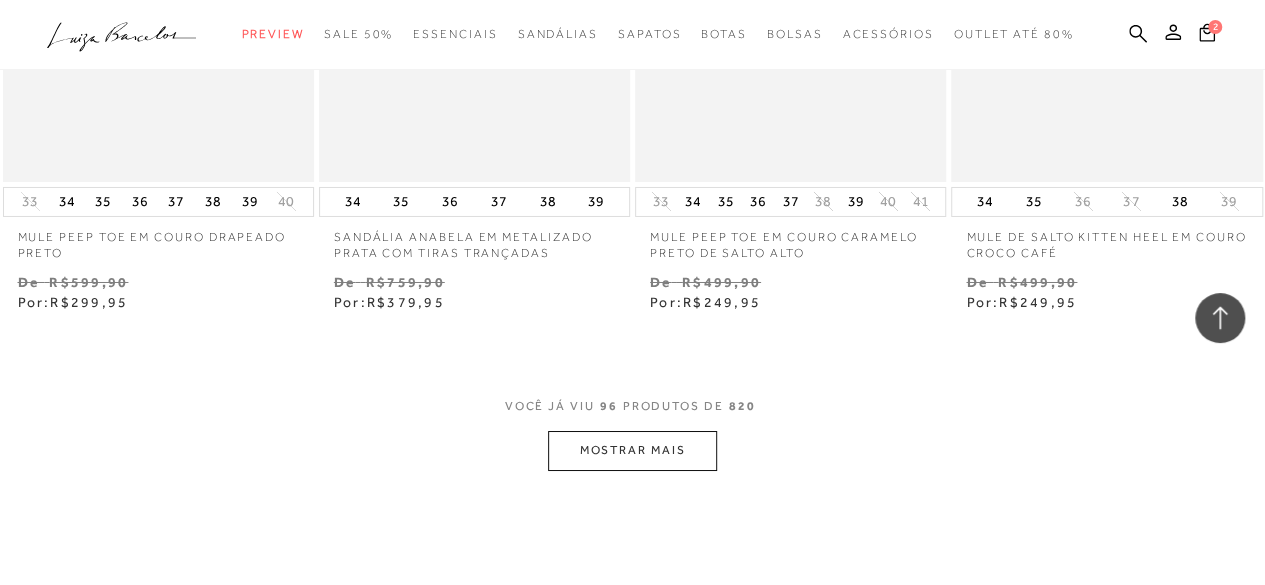 click on "MOSTRAR MAIS" at bounding box center [632, 450] 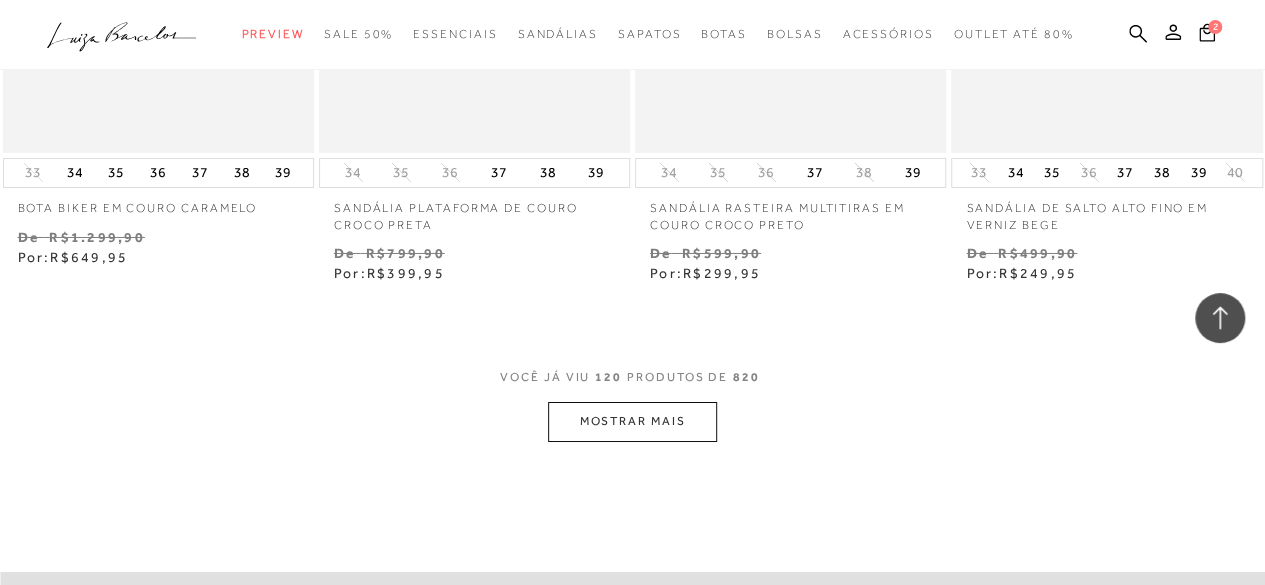 scroll, scrollTop: 18614, scrollLeft: 0, axis: vertical 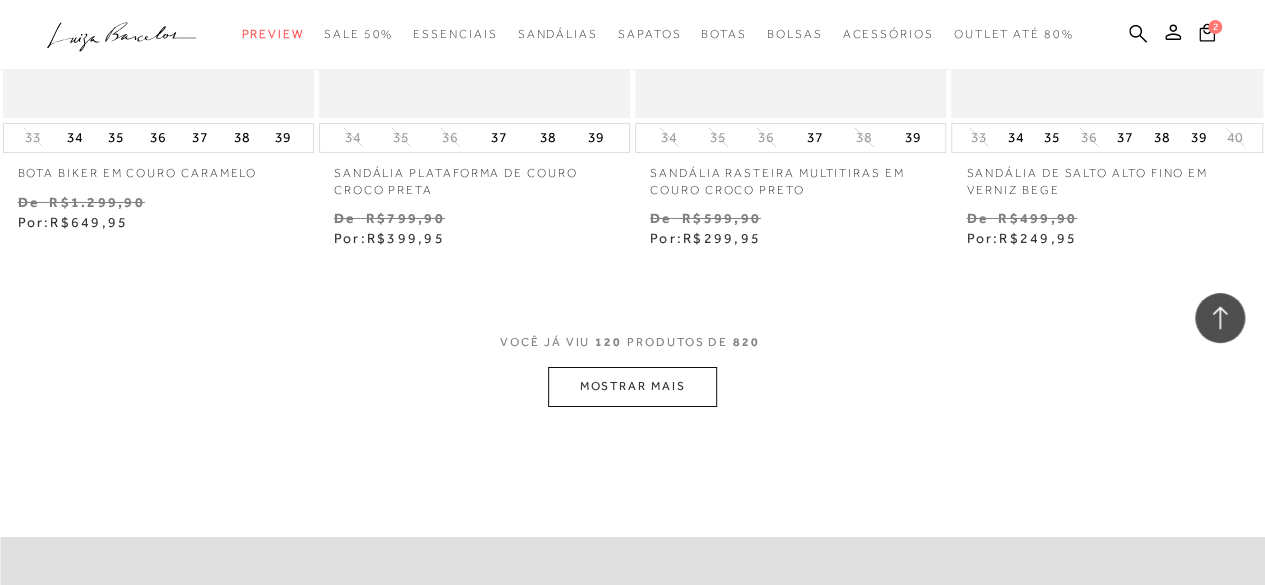 click on "MOSTRAR MAIS" at bounding box center (632, 386) 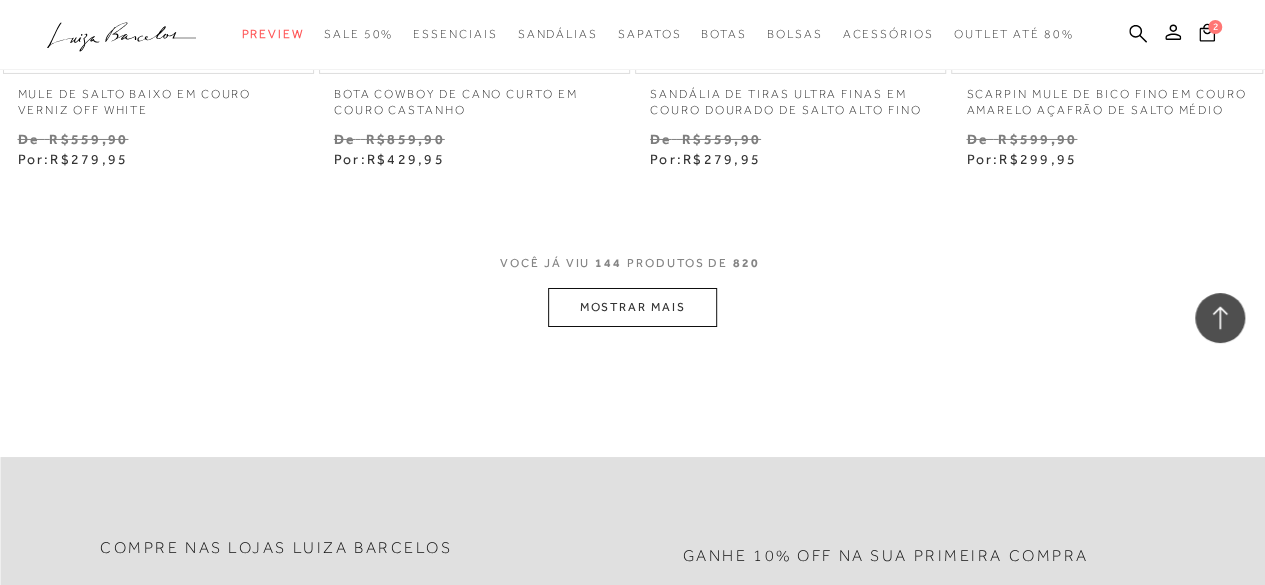 scroll, scrollTop: 22494, scrollLeft: 0, axis: vertical 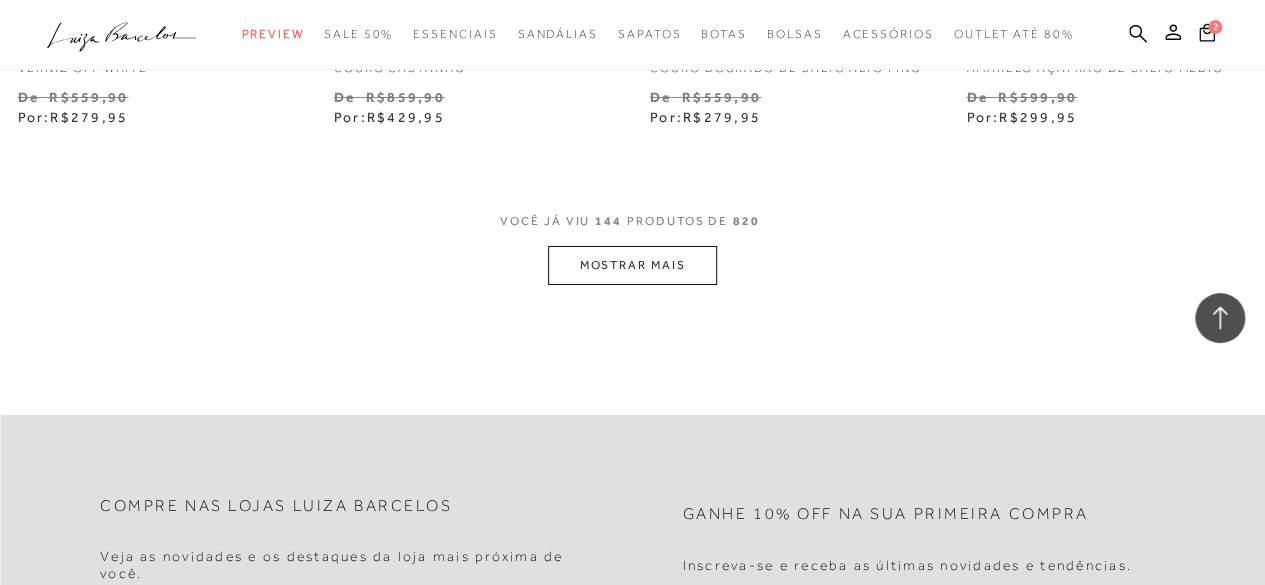 click on "MOSTRAR MAIS" at bounding box center (632, 265) 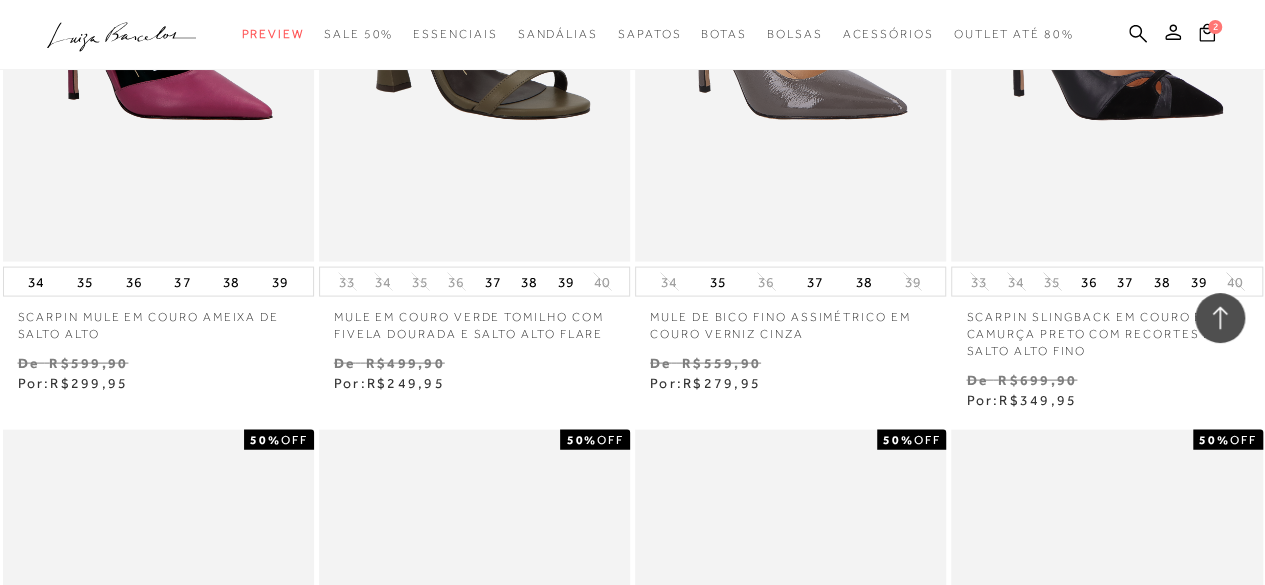 scroll, scrollTop: 28845, scrollLeft: 0, axis: vertical 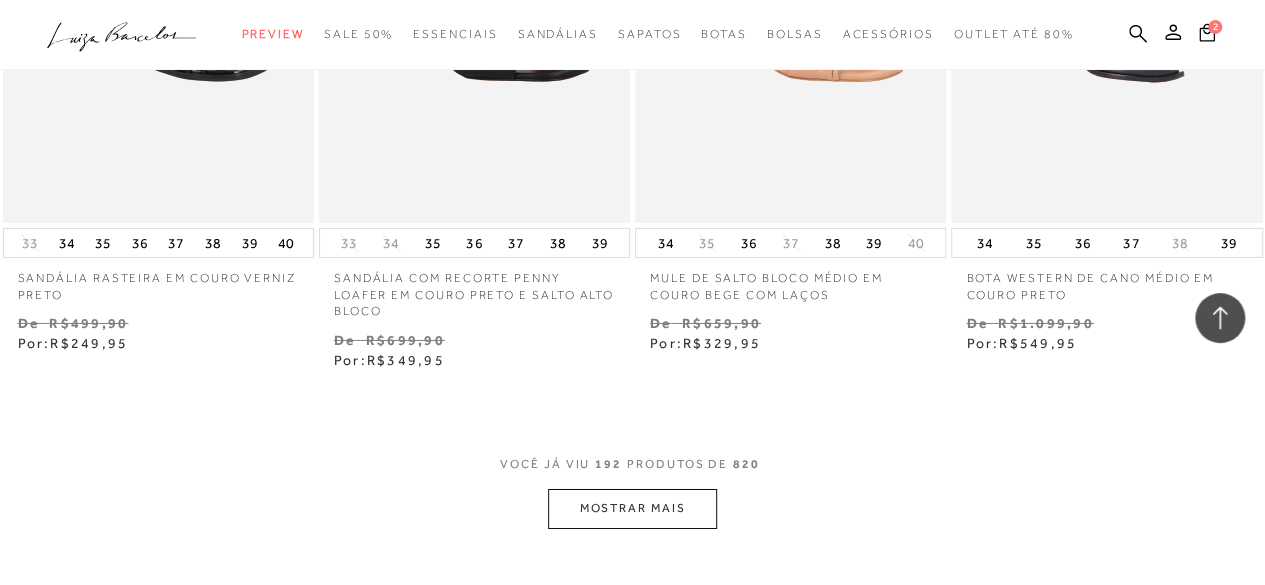 click on "MOSTRAR MAIS" at bounding box center (632, 508) 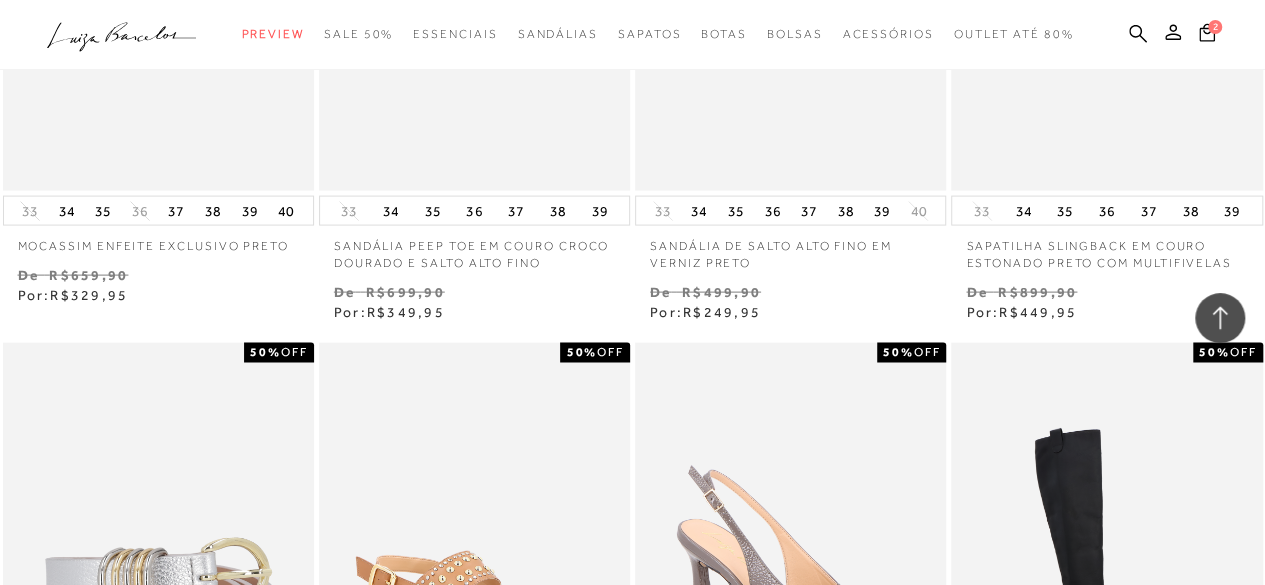 scroll, scrollTop: 32646, scrollLeft: 0, axis: vertical 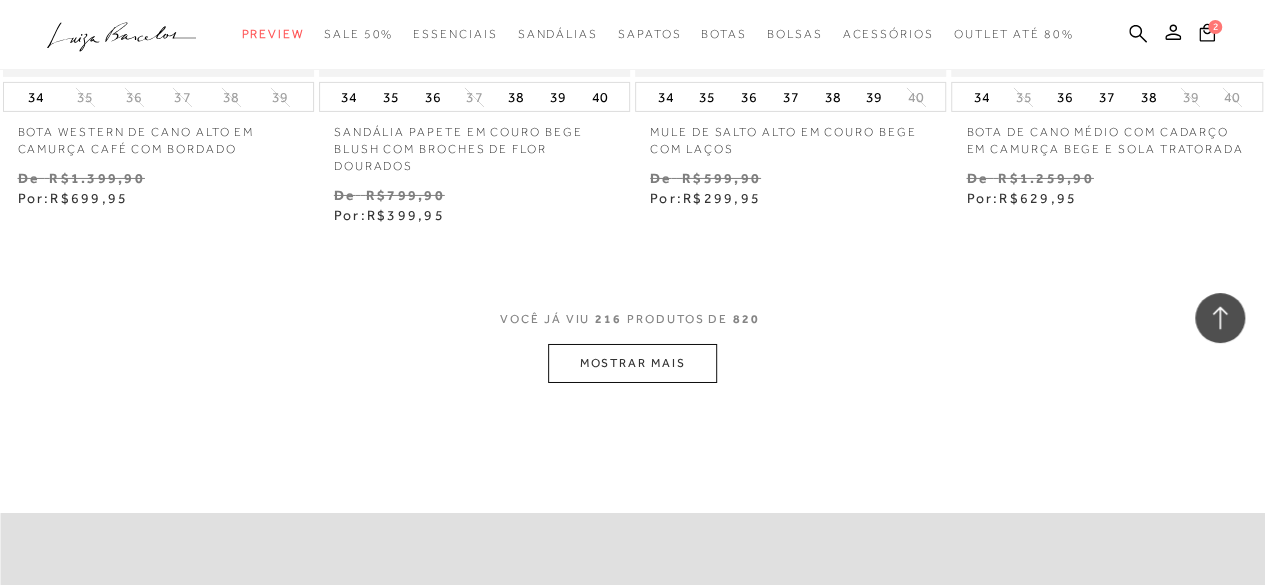click on "MOSTRAR MAIS" at bounding box center (632, 363) 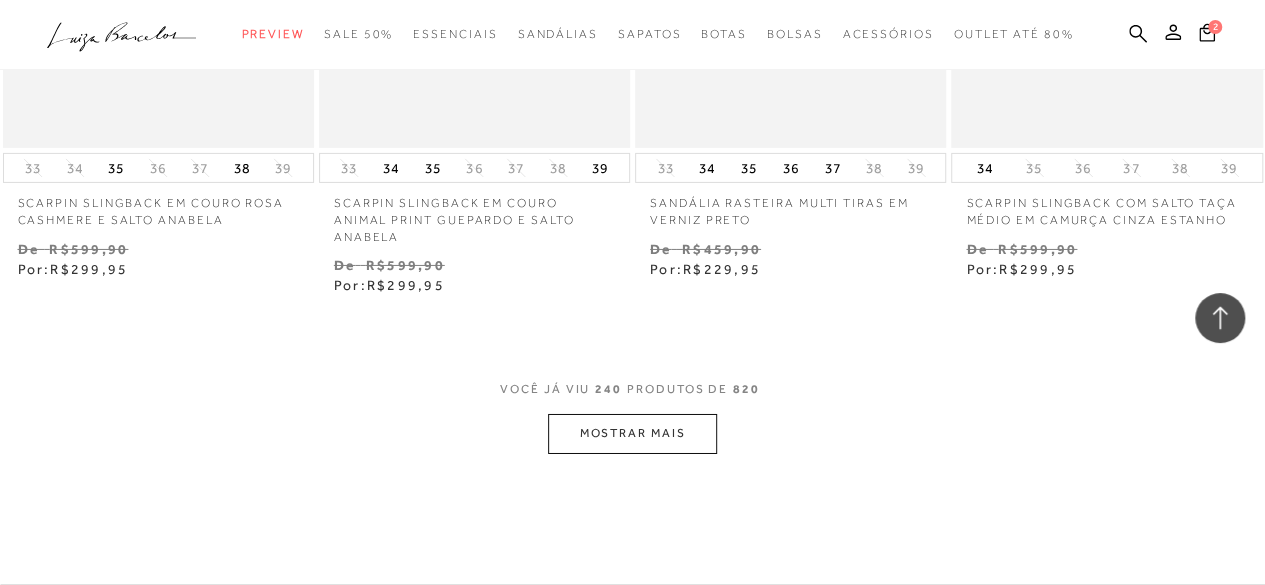 scroll, scrollTop: 37586, scrollLeft: 0, axis: vertical 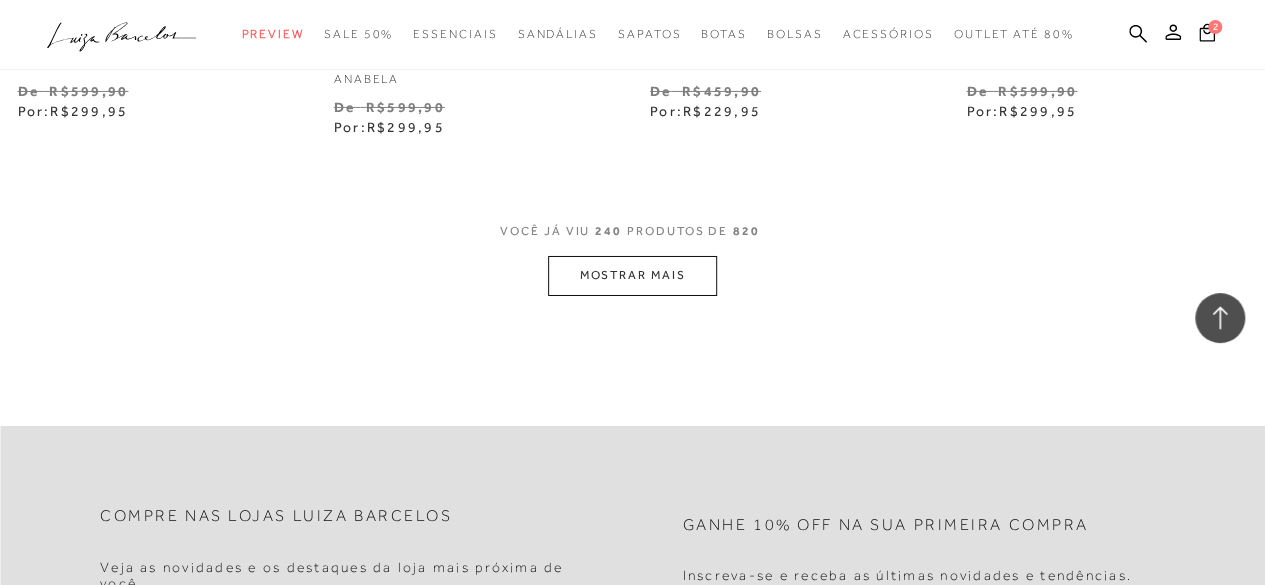 click on "MOSTRAR MAIS" at bounding box center [632, 275] 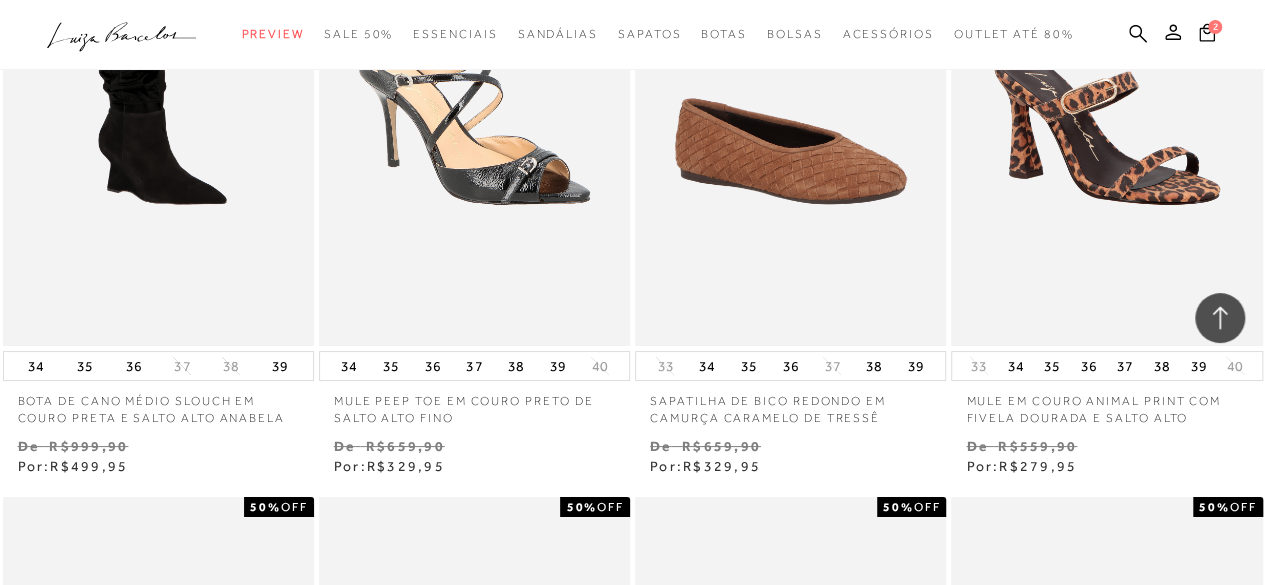 scroll, scrollTop: 37764, scrollLeft: 0, axis: vertical 